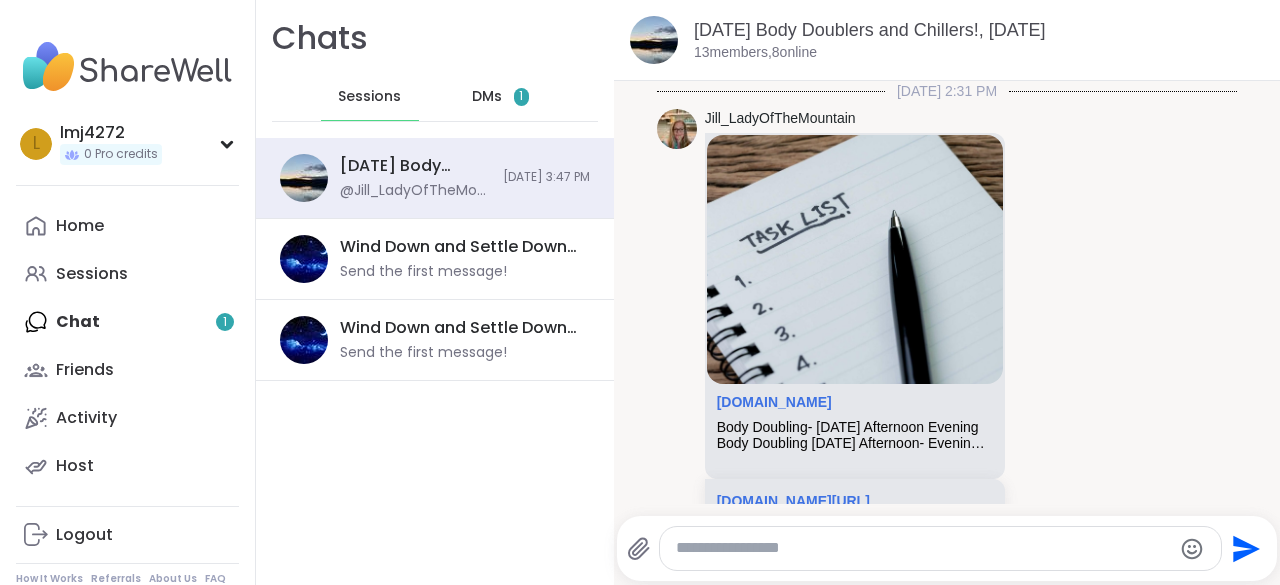 scroll, scrollTop: 0, scrollLeft: 0, axis: both 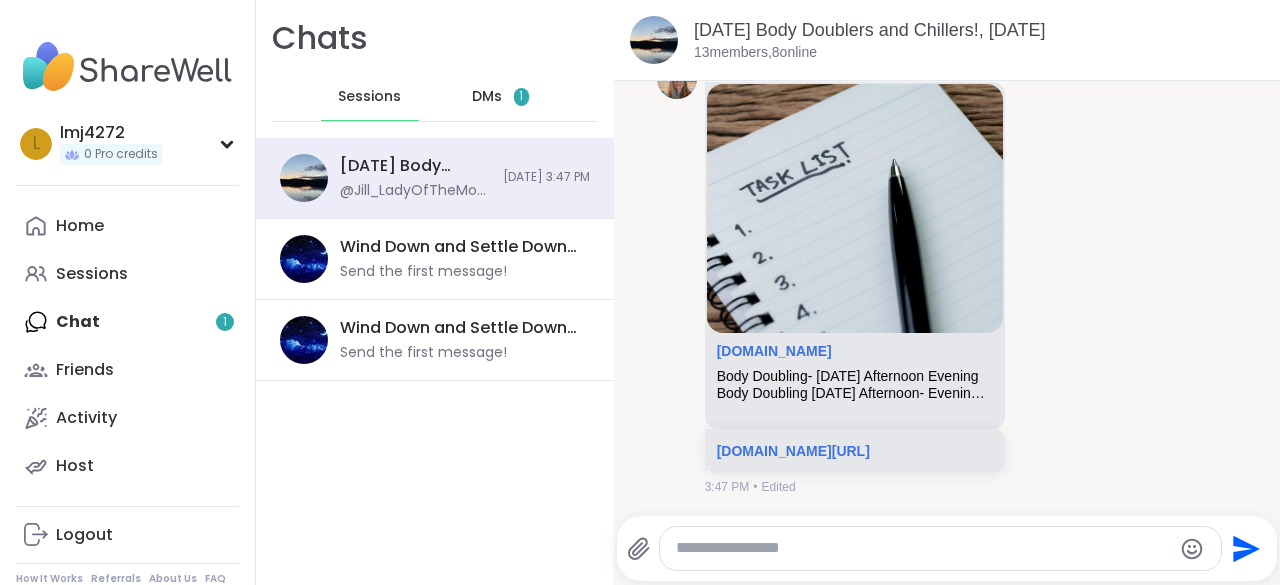 click on "DMs" at bounding box center (487, 97) 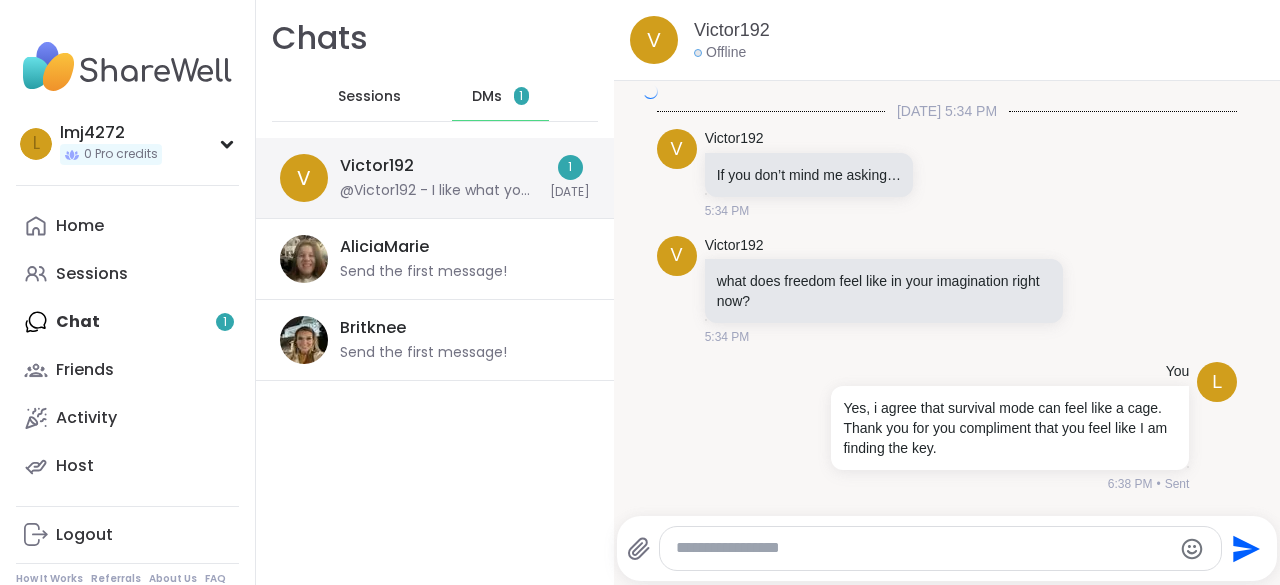 scroll, scrollTop: 5684, scrollLeft: 0, axis: vertical 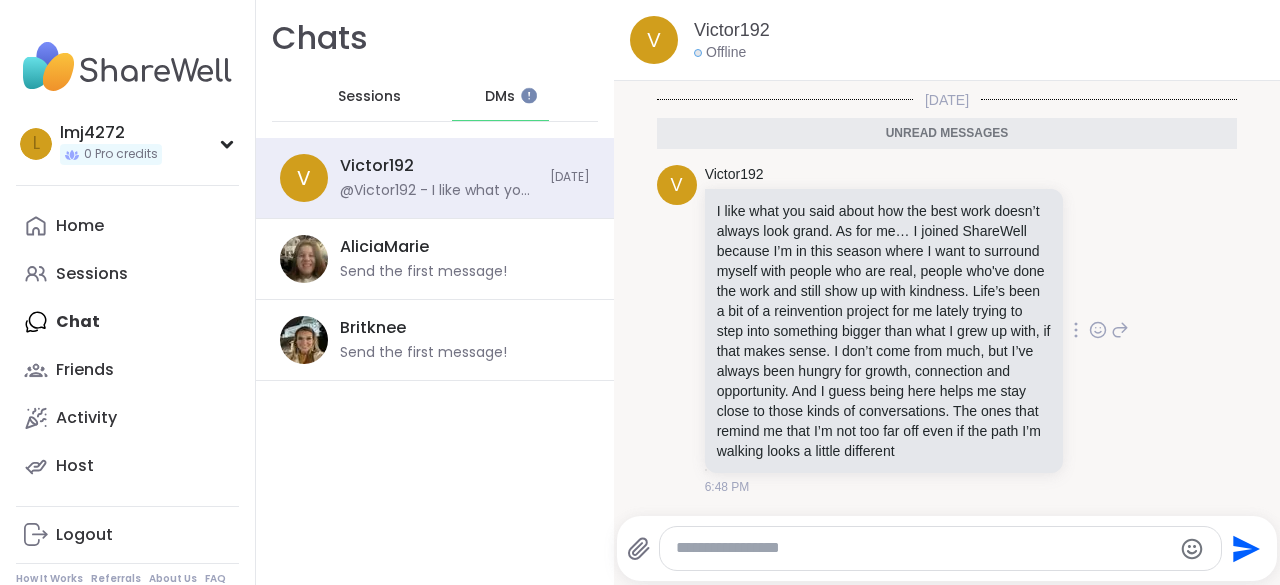 click 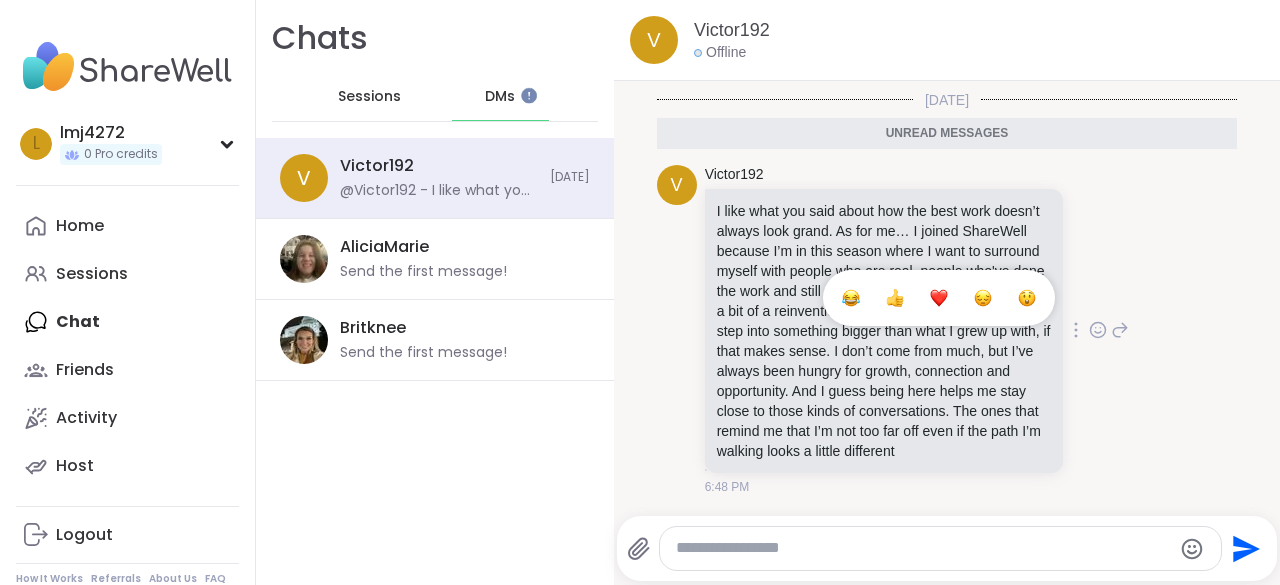 click at bounding box center [939, 298] 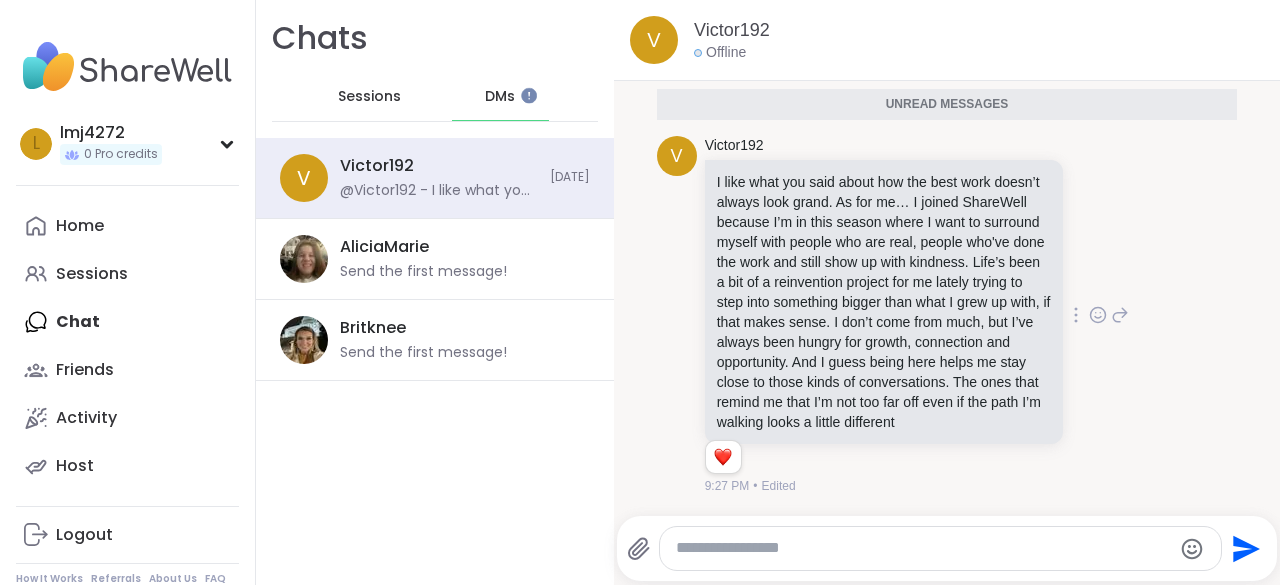 scroll, scrollTop: 5712, scrollLeft: 0, axis: vertical 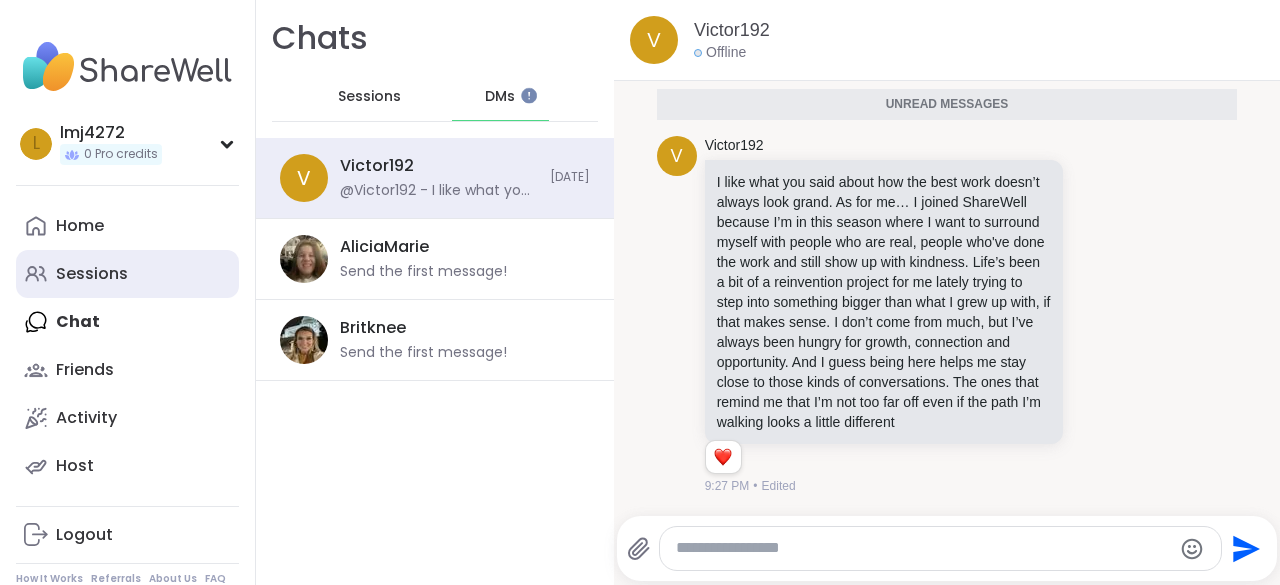 click on "Sessions" at bounding box center (92, 274) 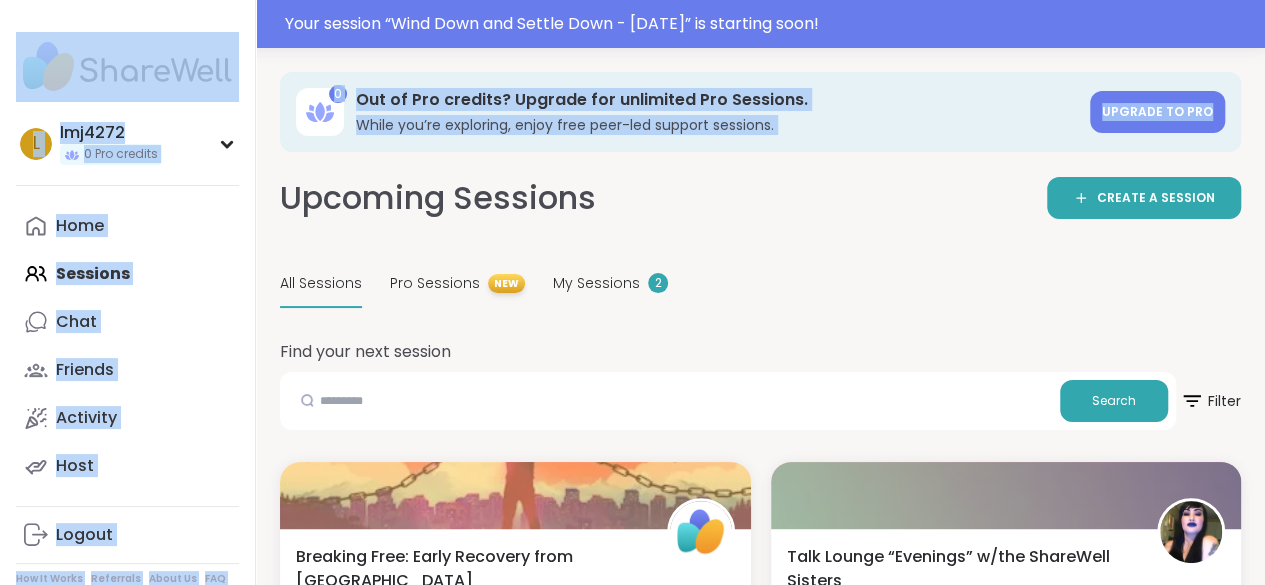 drag, startPoint x: 1257, startPoint y: 43, endPoint x: 1254, endPoint y: 71, distance: 28.160255 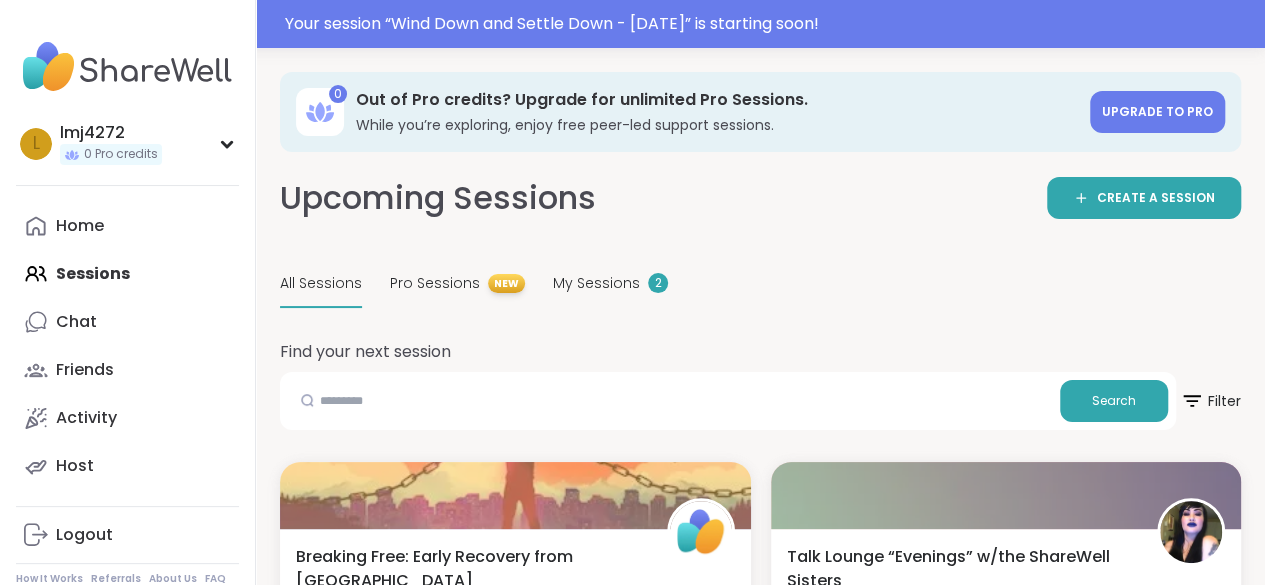 click on "All Sessions Pro Sessions NEW My Sessions 2" at bounding box center [760, 284] 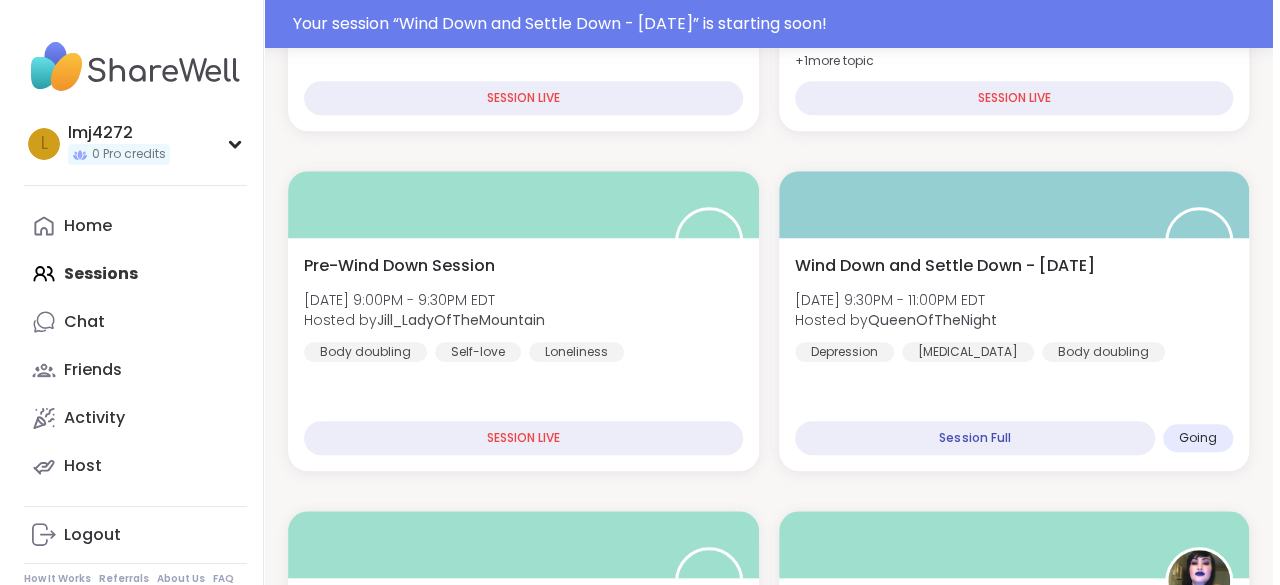 scroll, scrollTop: 639, scrollLeft: 0, axis: vertical 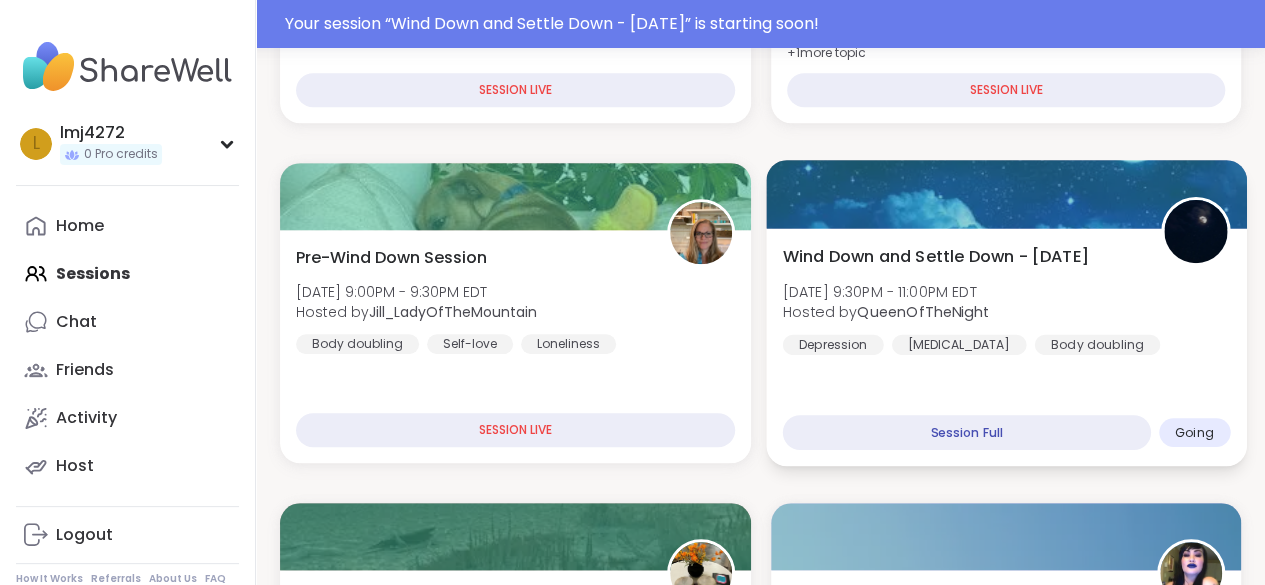click on "Wind Down and Settle Down - [DATE] [DATE] 9:30PM - 11:00PM EDT Hosted by  QueenOfTheNight [MEDICAL_DATA] [MEDICAL_DATA] Body doubling Session Full Going" at bounding box center [1006, 347] 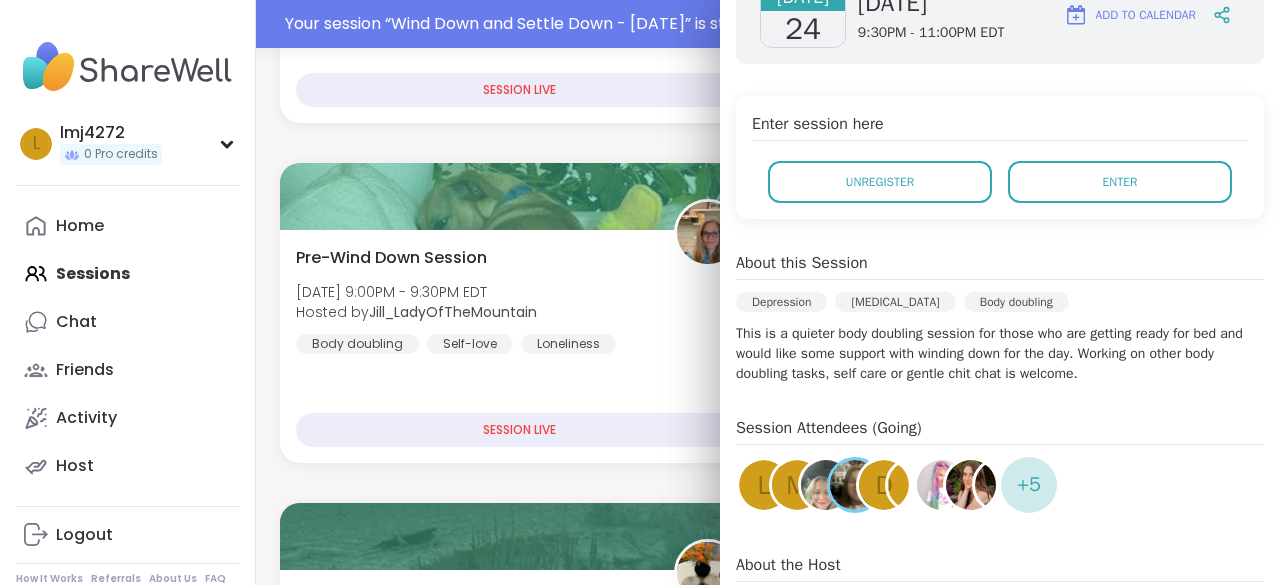scroll, scrollTop: 332, scrollLeft: 0, axis: vertical 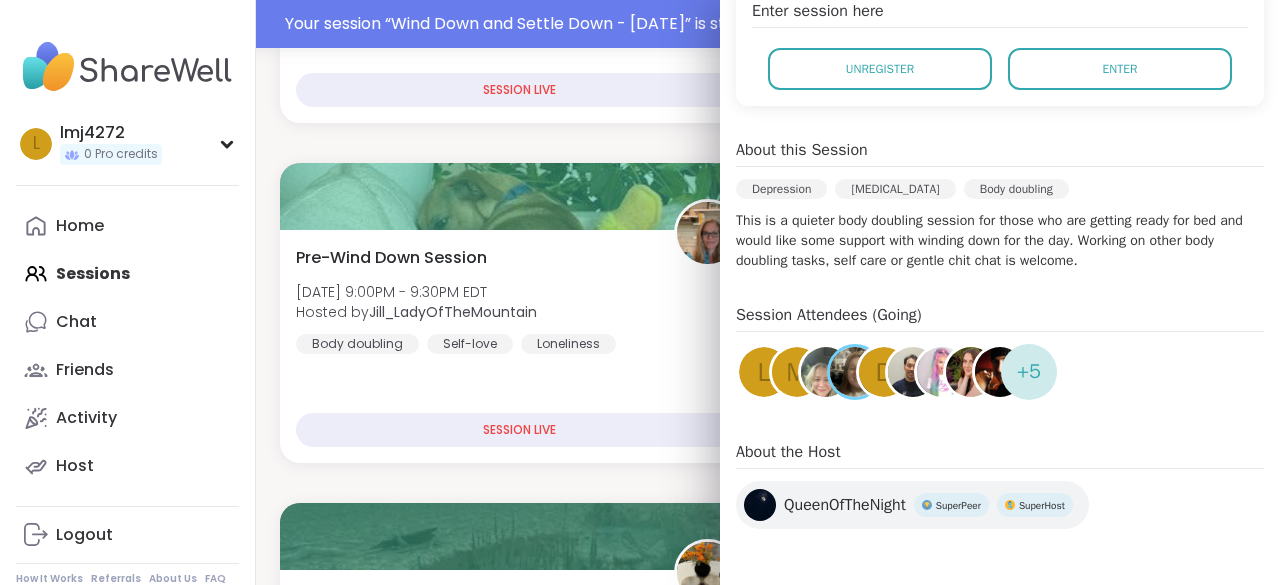 click at bounding box center [855, 372] 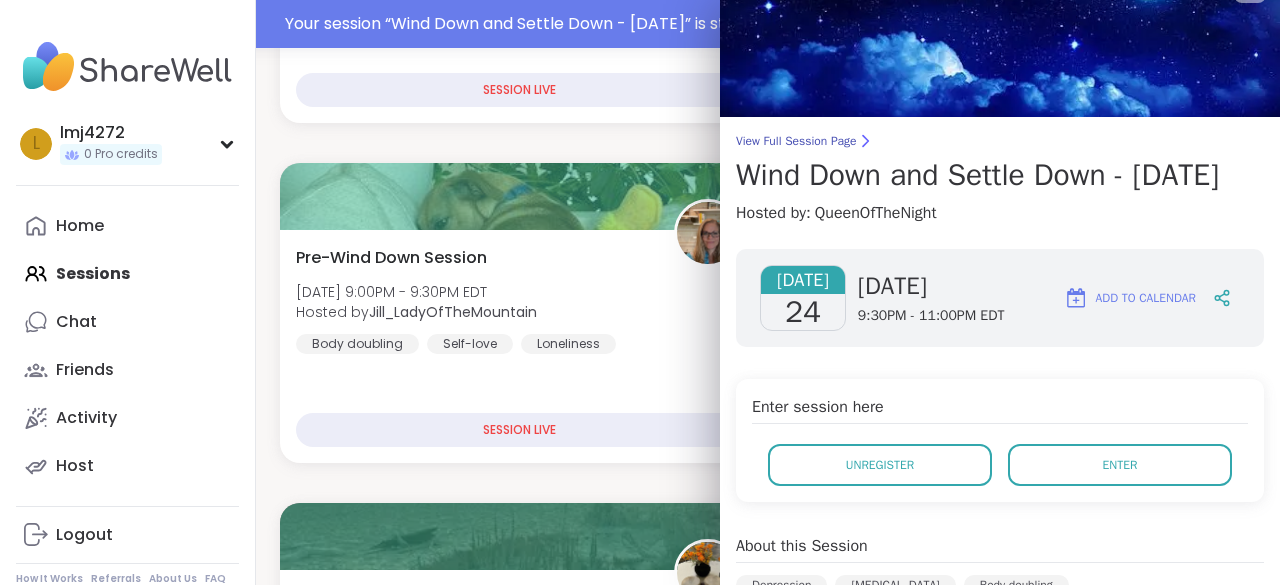 scroll, scrollTop: 35, scrollLeft: 0, axis: vertical 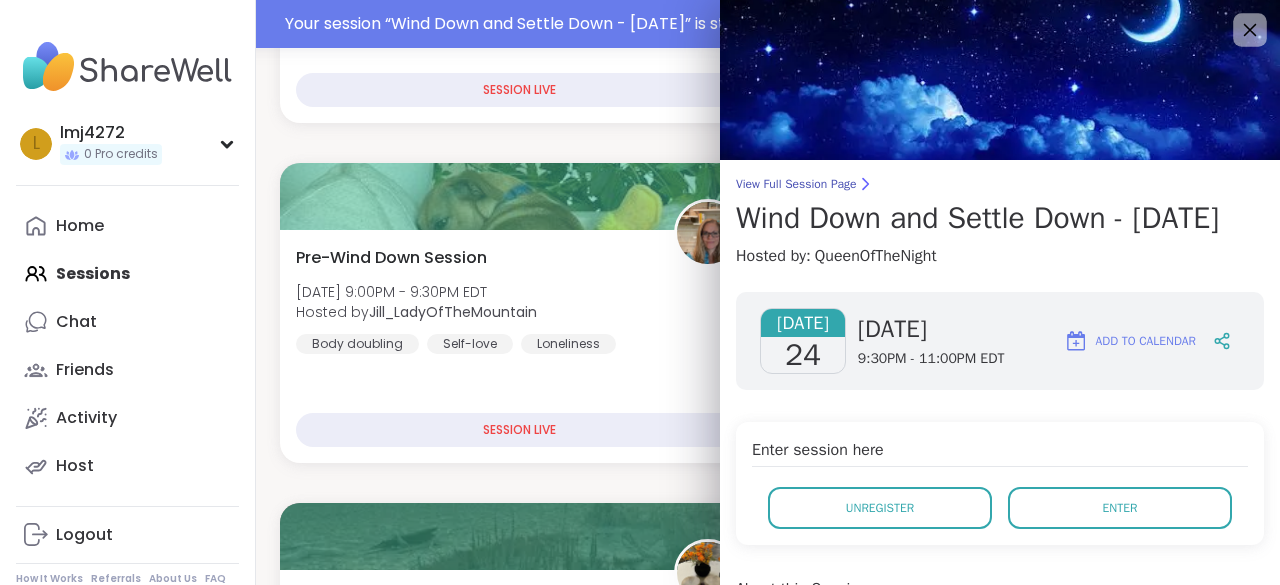 click 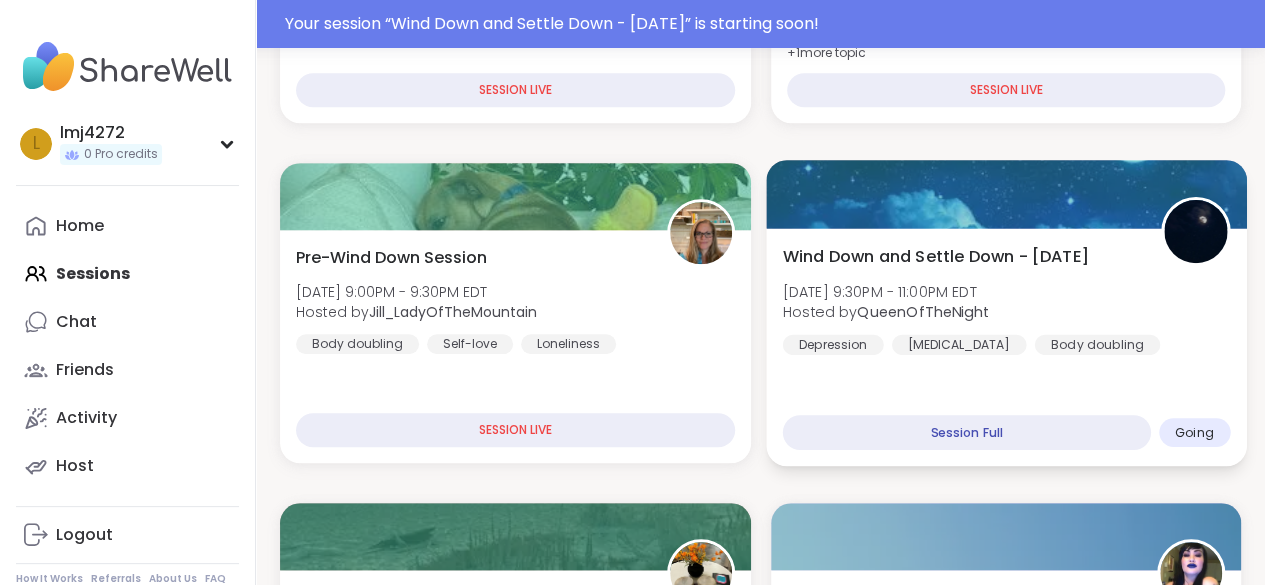 click on "Wind Down and Settle Down - [DATE] [DATE] 9:30PM - 11:00PM EDT Hosted by  QueenOfTheNight [MEDICAL_DATA] [MEDICAL_DATA] Body doubling Session Full Going" at bounding box center (1006, 347) 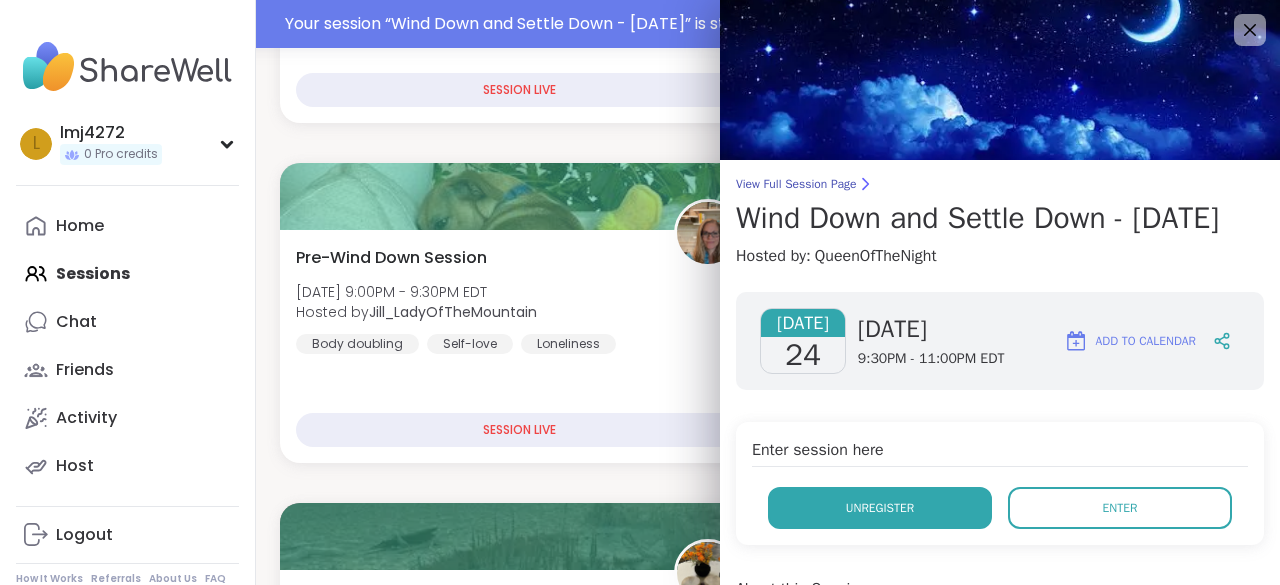 click on "Unregister" at bounding box center (880, 508) 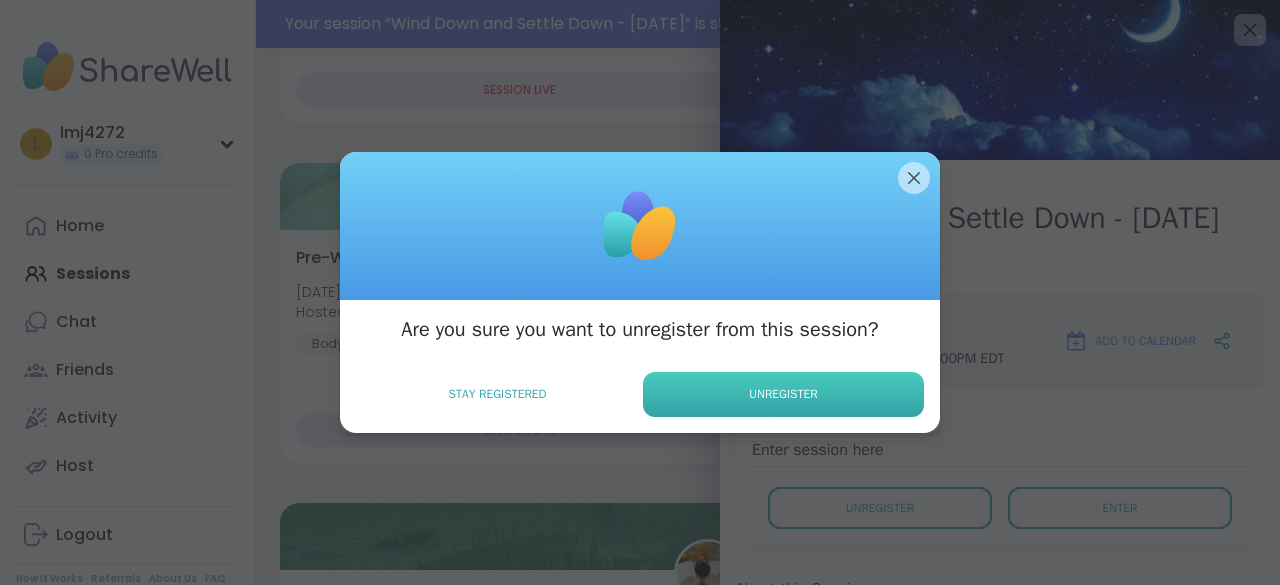 click on "Unregister" at bounding box center [783, 394] 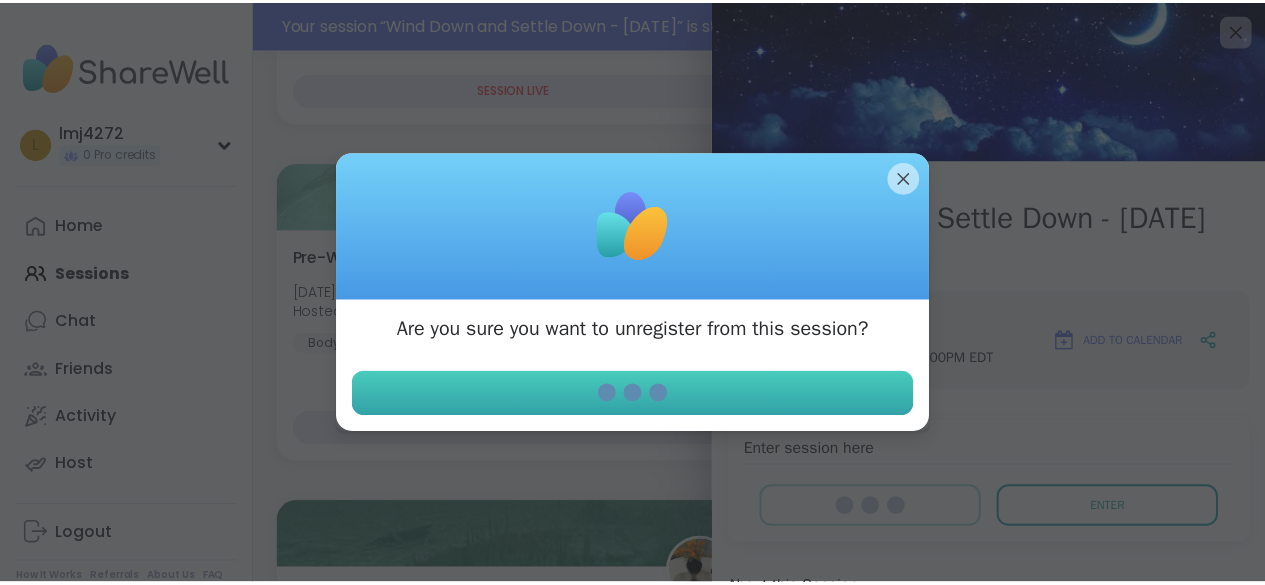 scroll, scrollTop: 591, scrollLeft: 0, axis: vertical 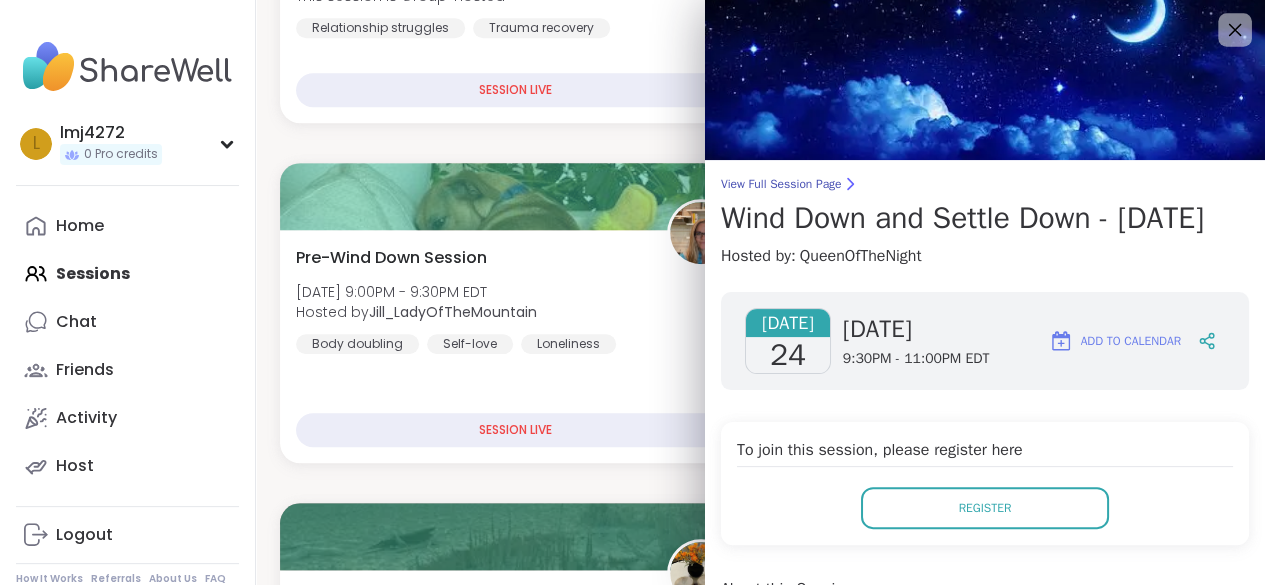 click 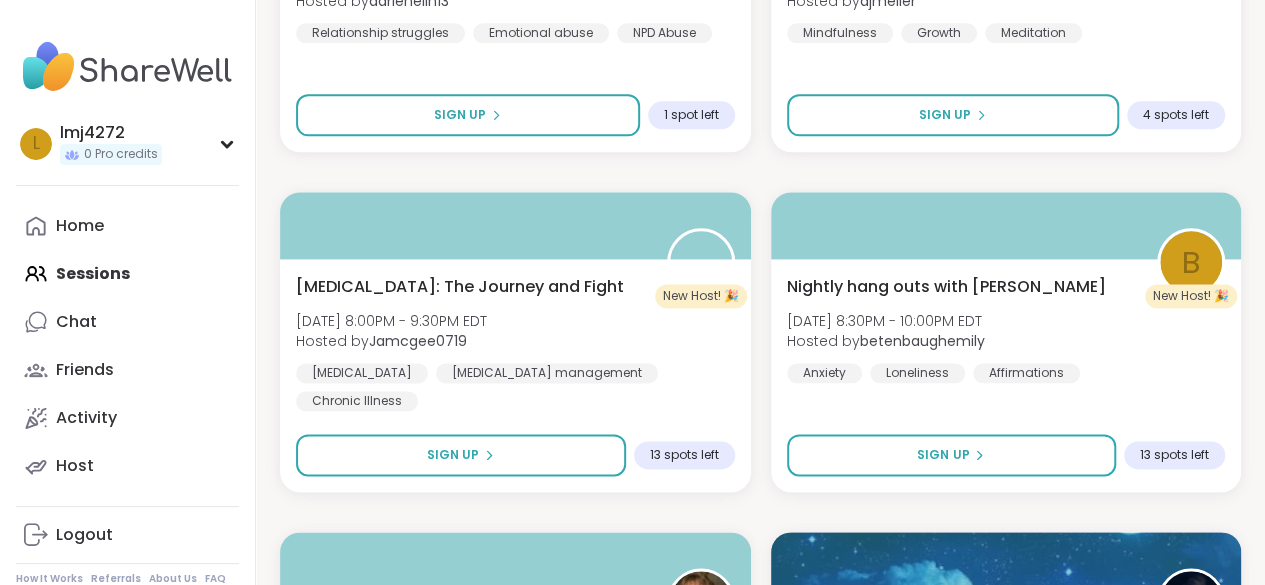 scroll, scrollTop: 591, scrollLeft: 0, axis: vertical 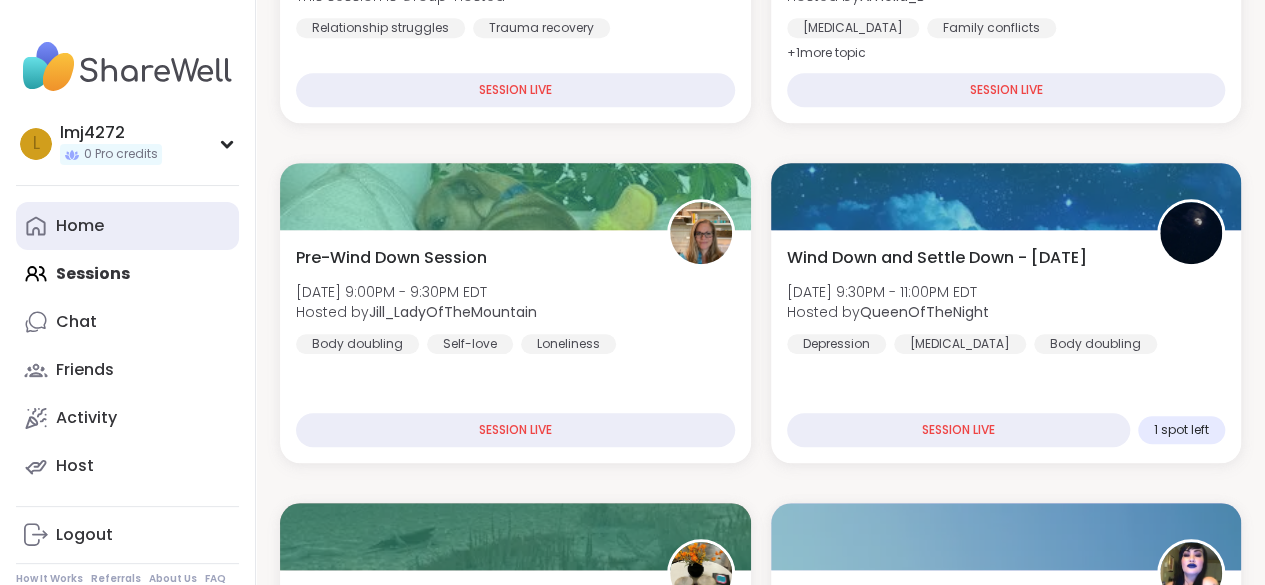 click 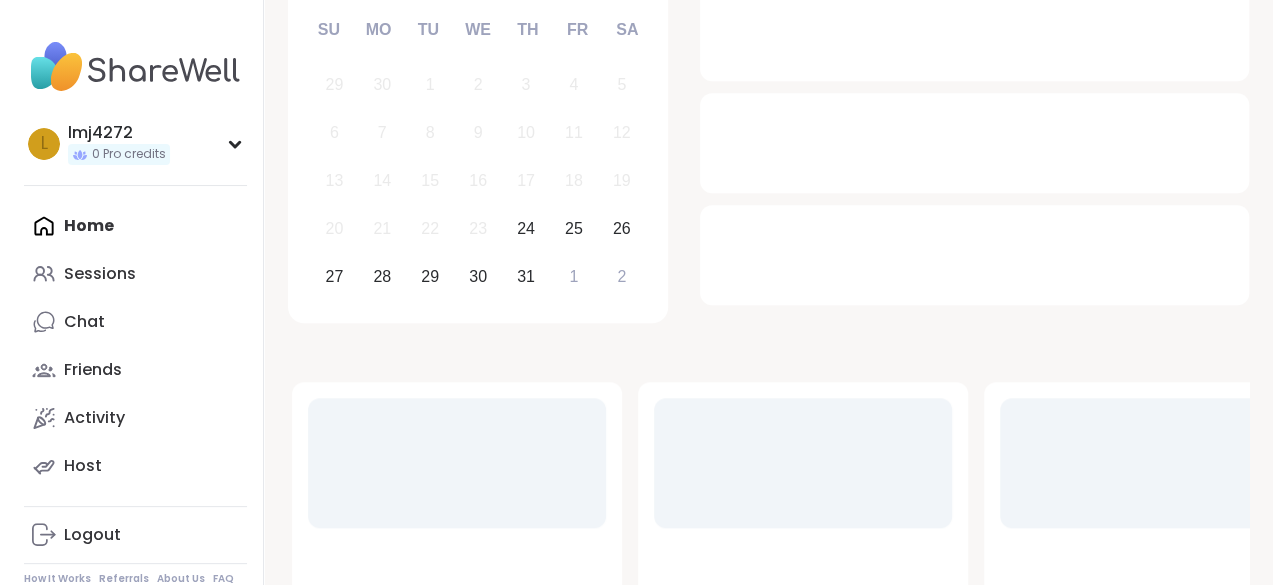 scroll, scrollTop: 0, scrollLeft: 0, axis: both 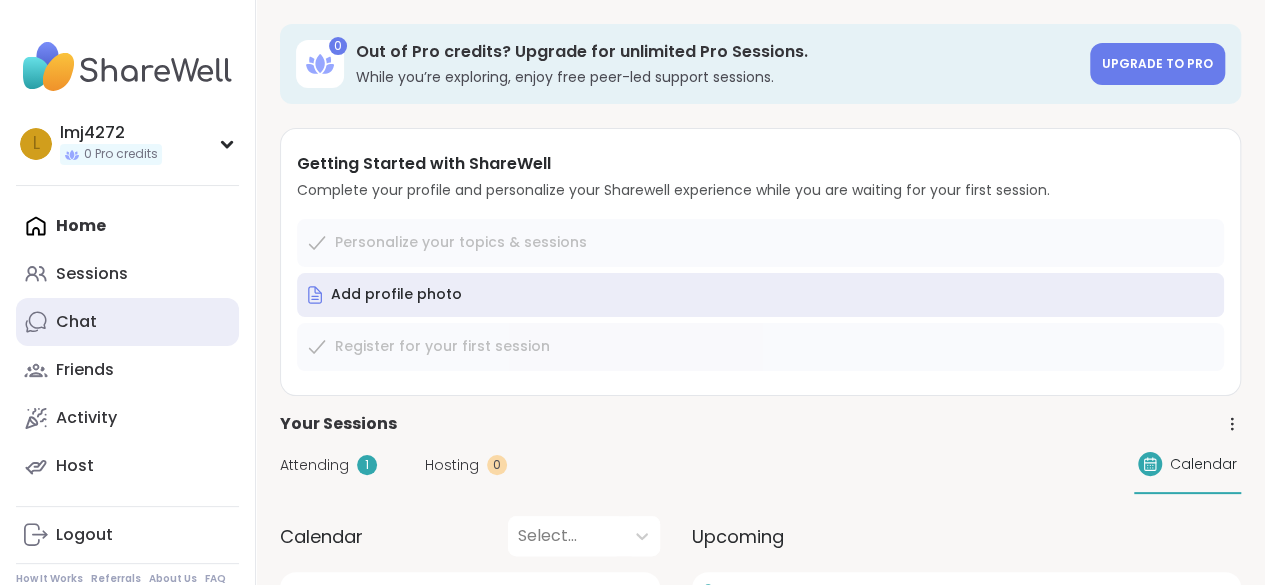 click on "Chat" at bounding box center (127, 322) 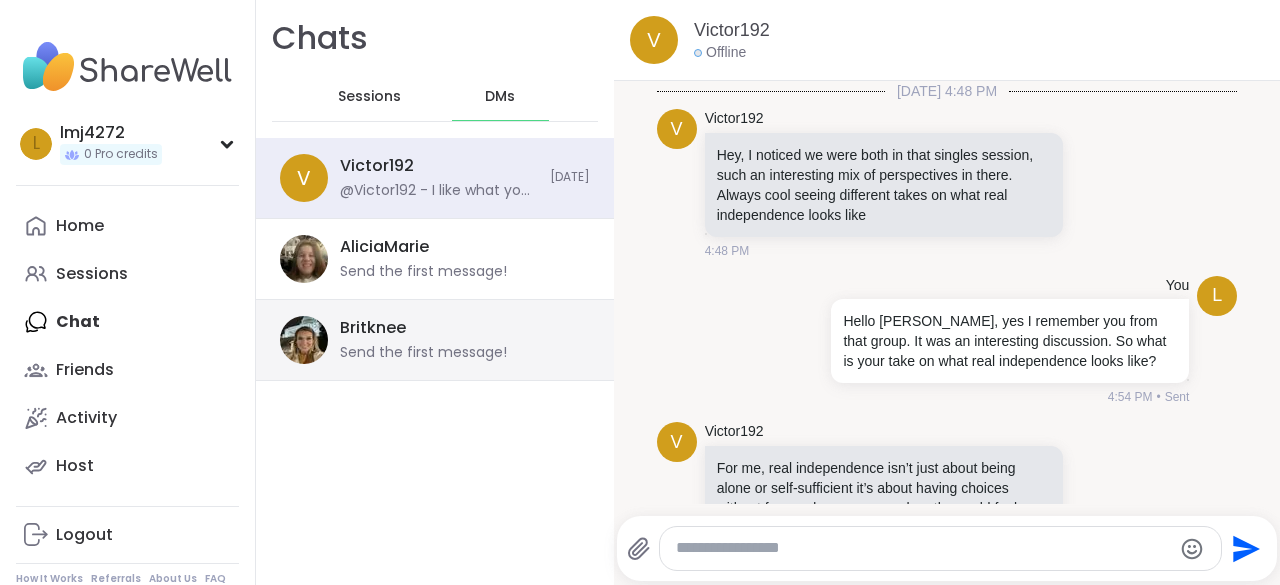 scroll, scrollTop: 5644, scrollLeft: 0, axis: vertical 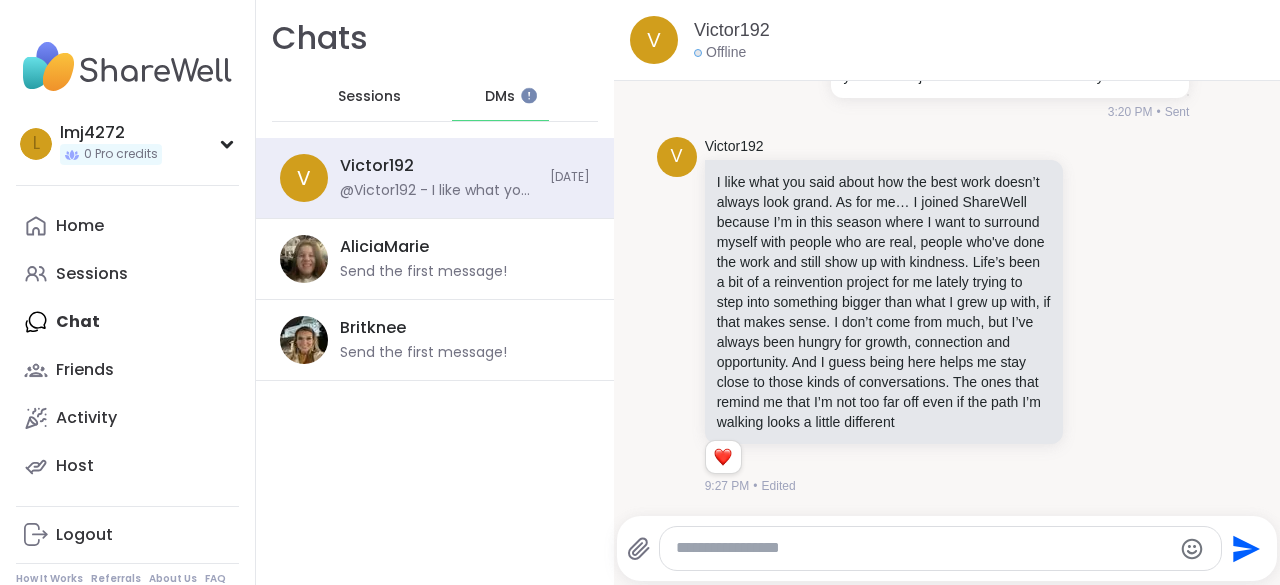 click at bounding box center [940, 548] 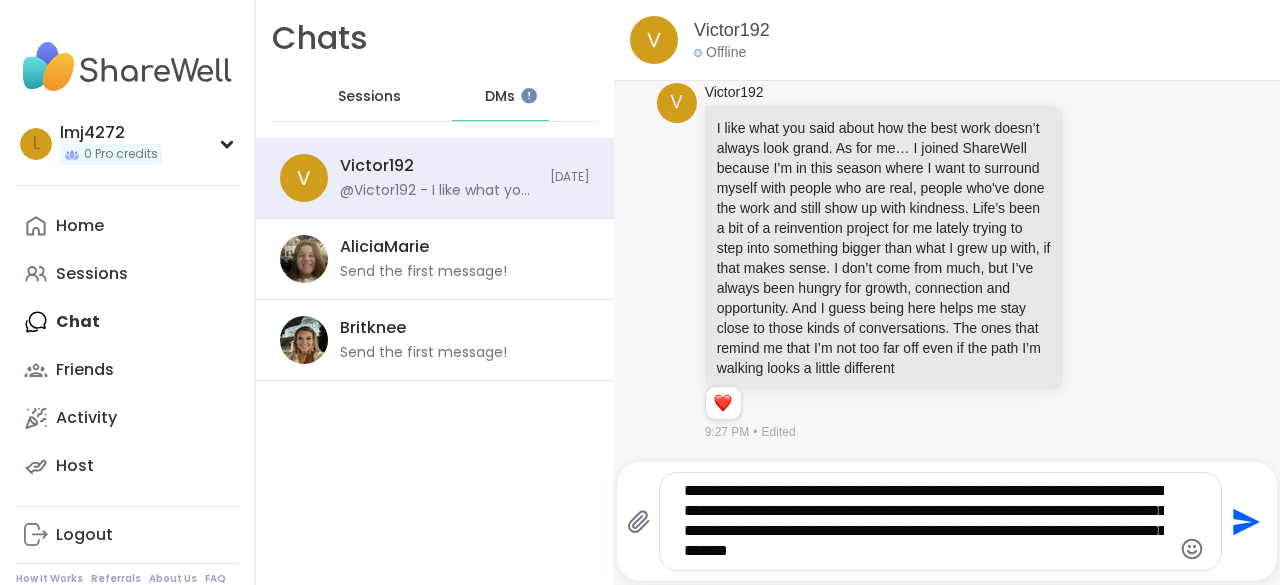 type on "**********" 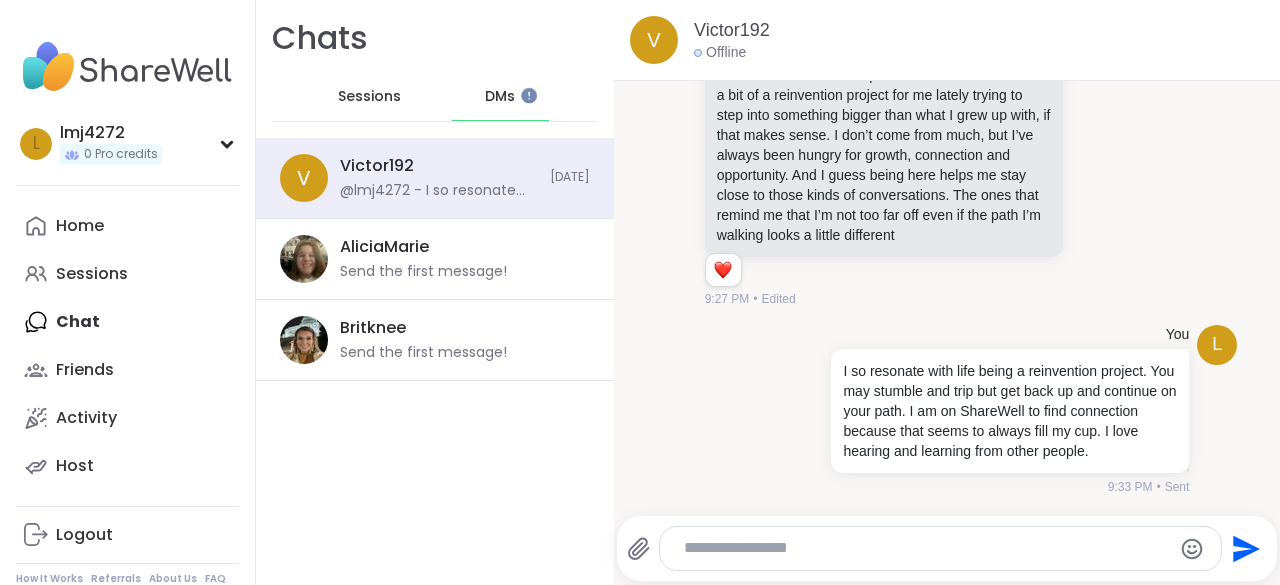 scroll, scrollTop: 5850, scrollLeft: 0, axis: vertical 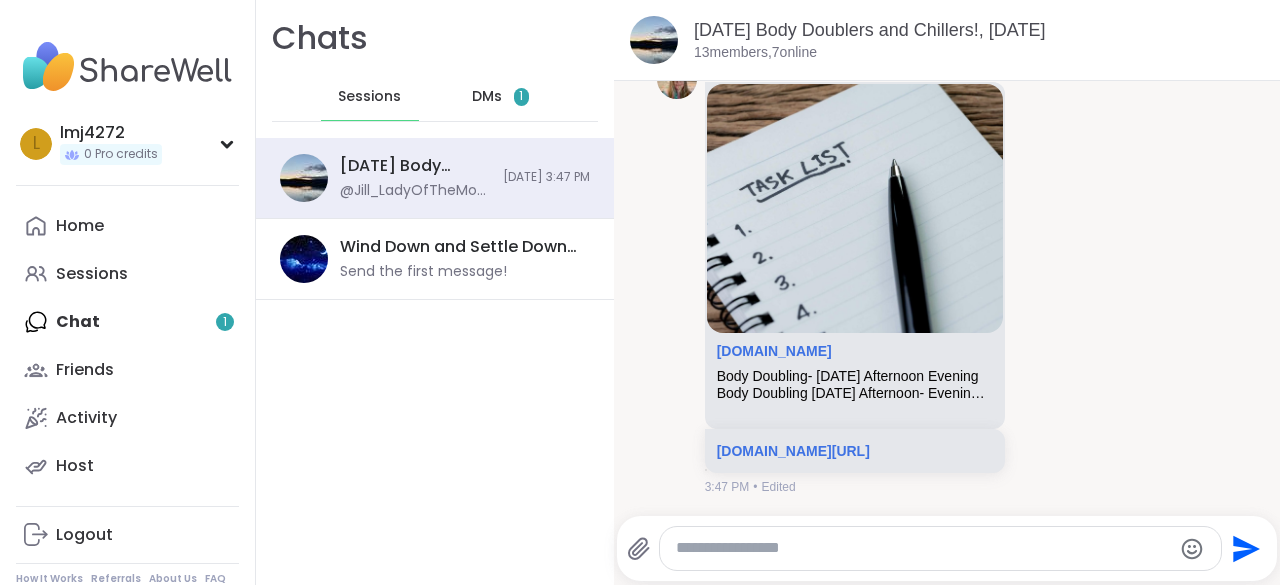 click on "DMs 1" at bounding box center [501, 97] 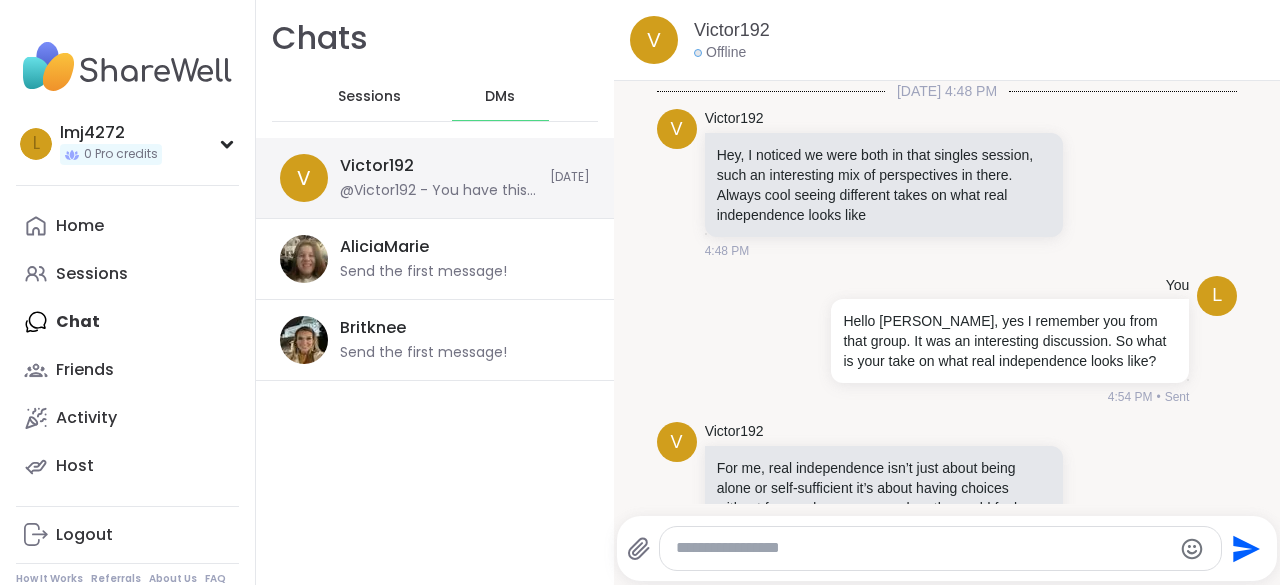 scroll, scrollTop: 6244, scrollLeft: 0, axis: vertical 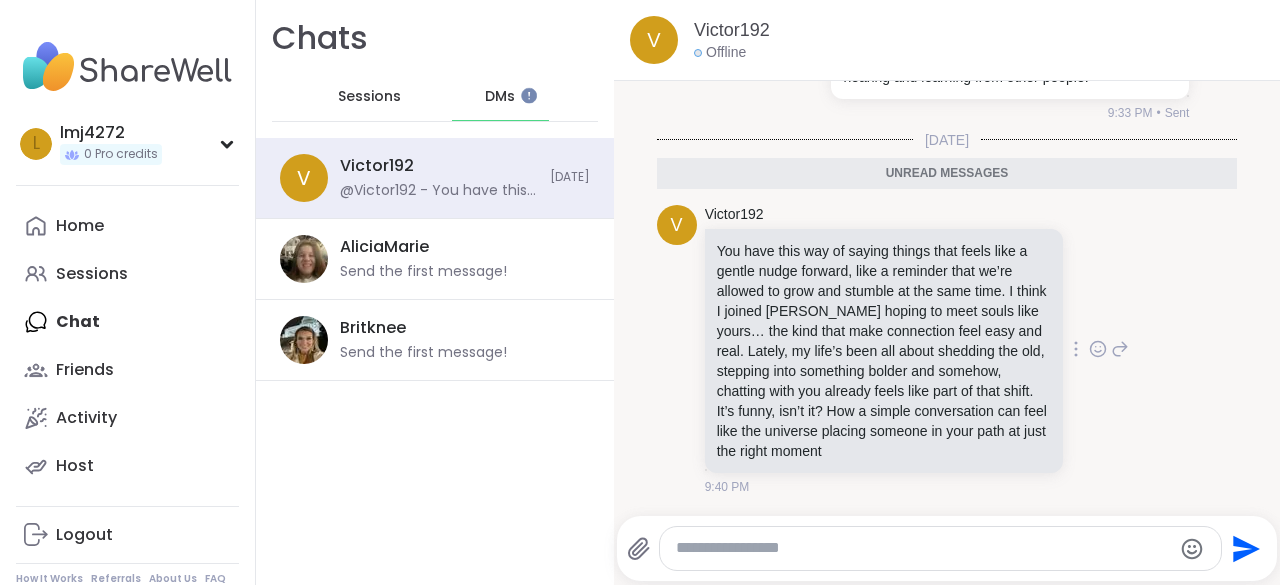 drag, startPoint x: 1235, startPoint y: 433, endPoint x: 1074, endPoint y: 489, distance: 170.46114 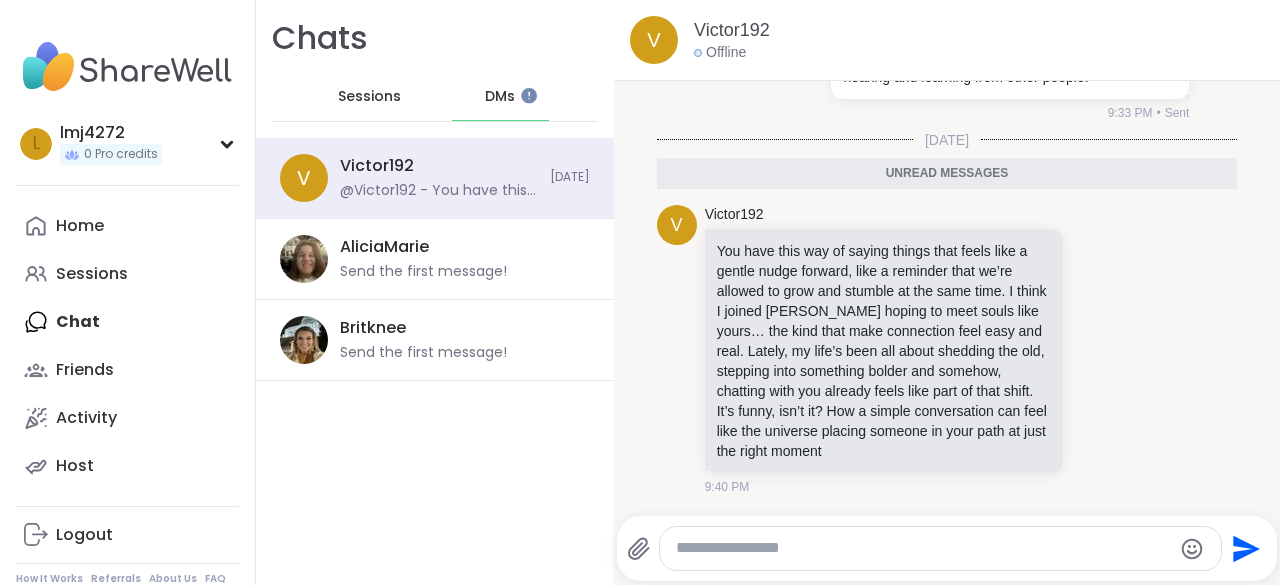 scroll, scrollTop: 4, scrollLeft: 0, axis: vertical 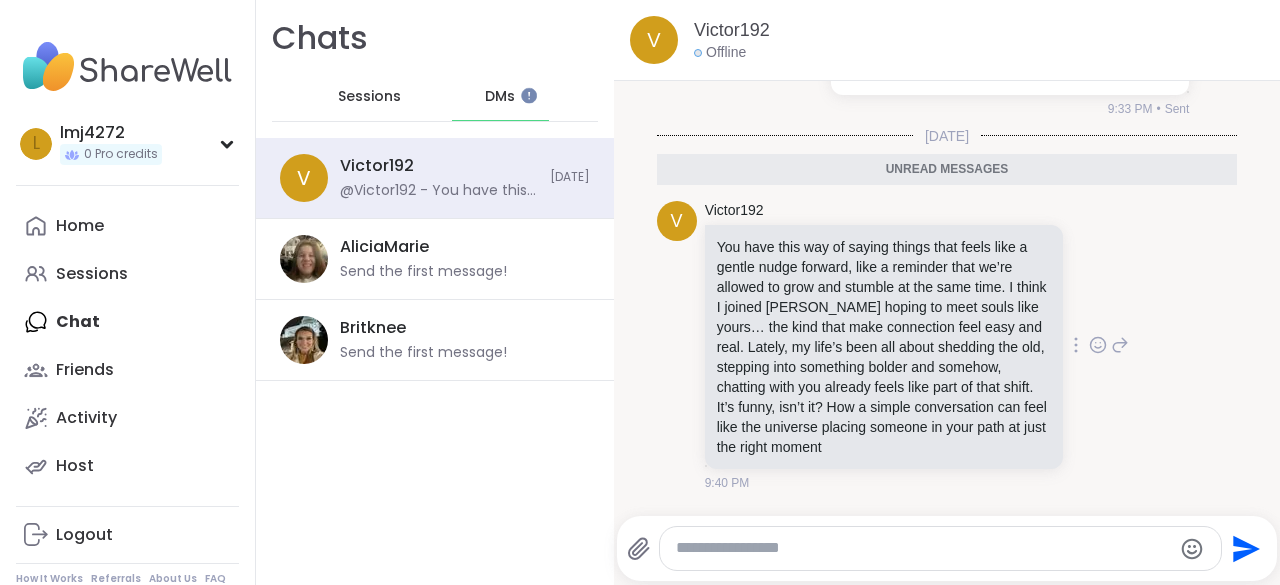 click 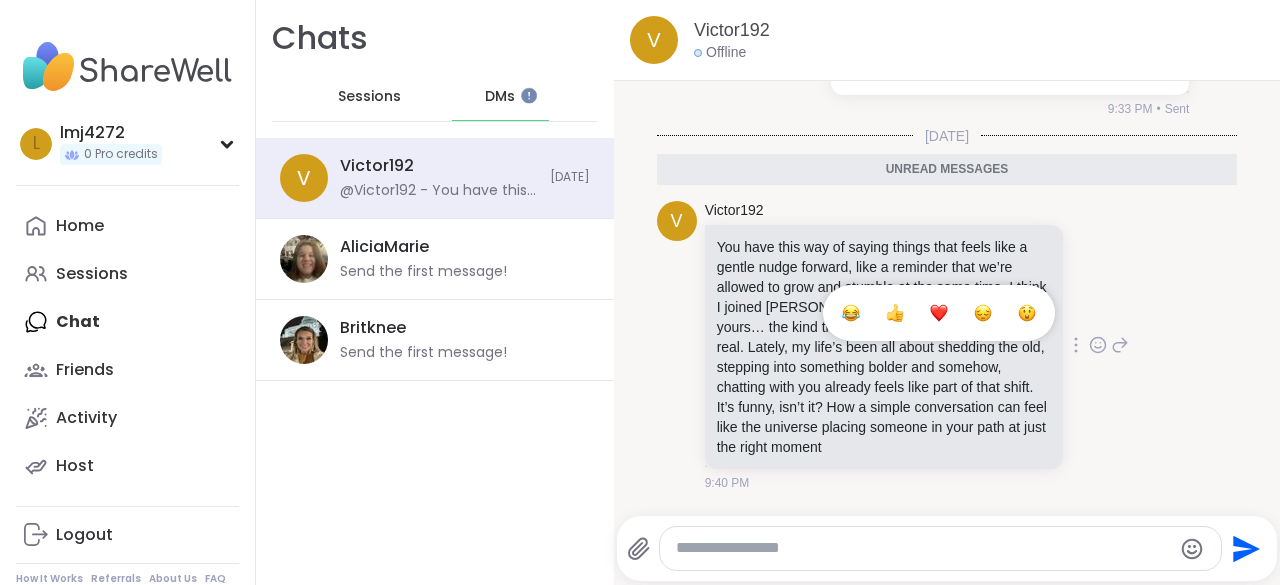 click at bounding box center (939, 313) 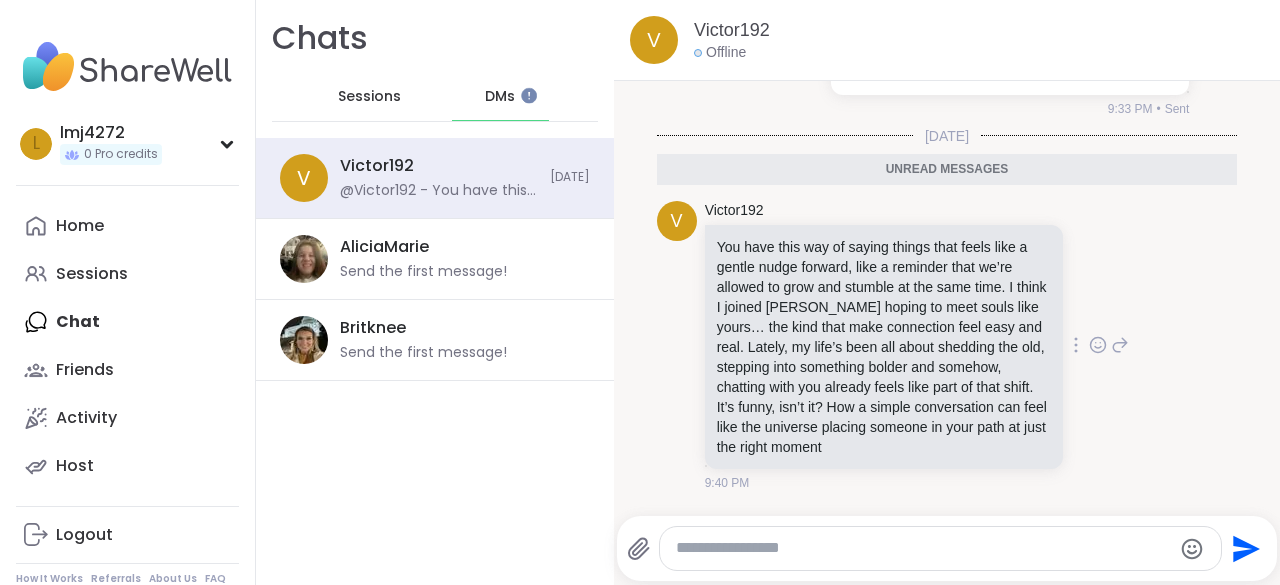 scroll, scrollTop: 6273, scrollLeft: 0, axis: vertical 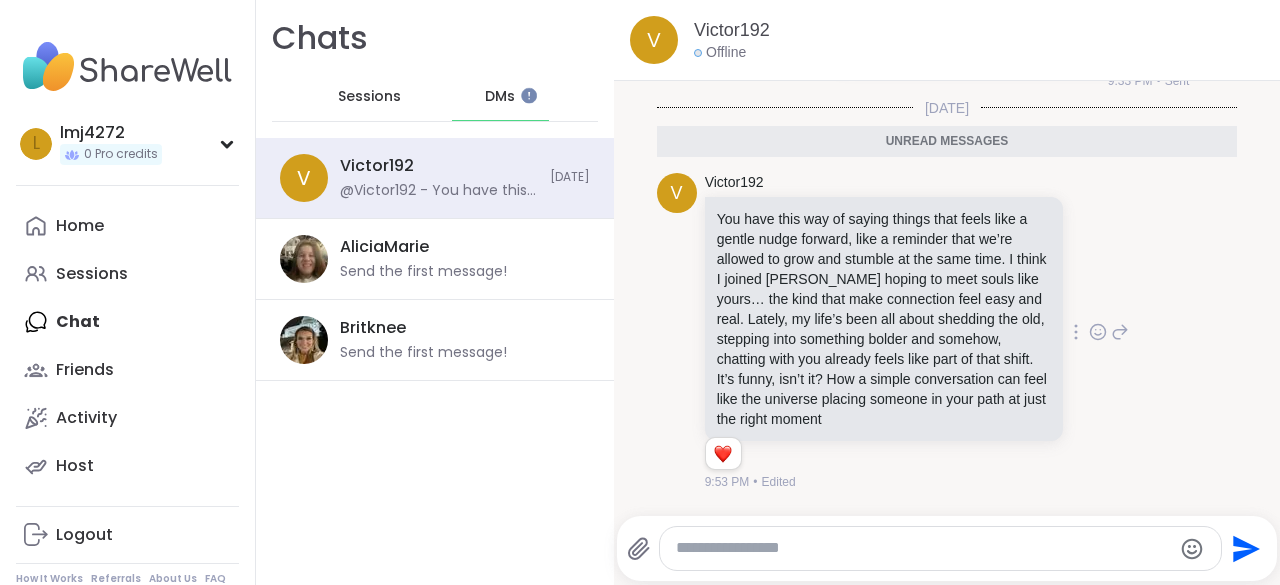 click at bounding box center [923, 548] 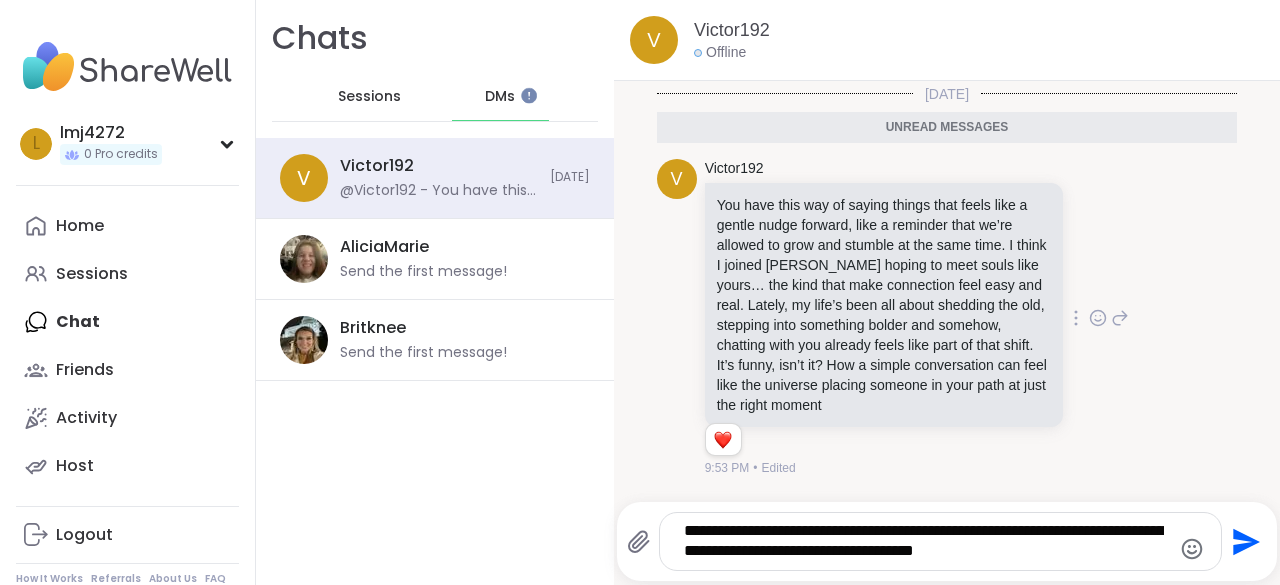 click on "**********" at bounding box center (924, 541) 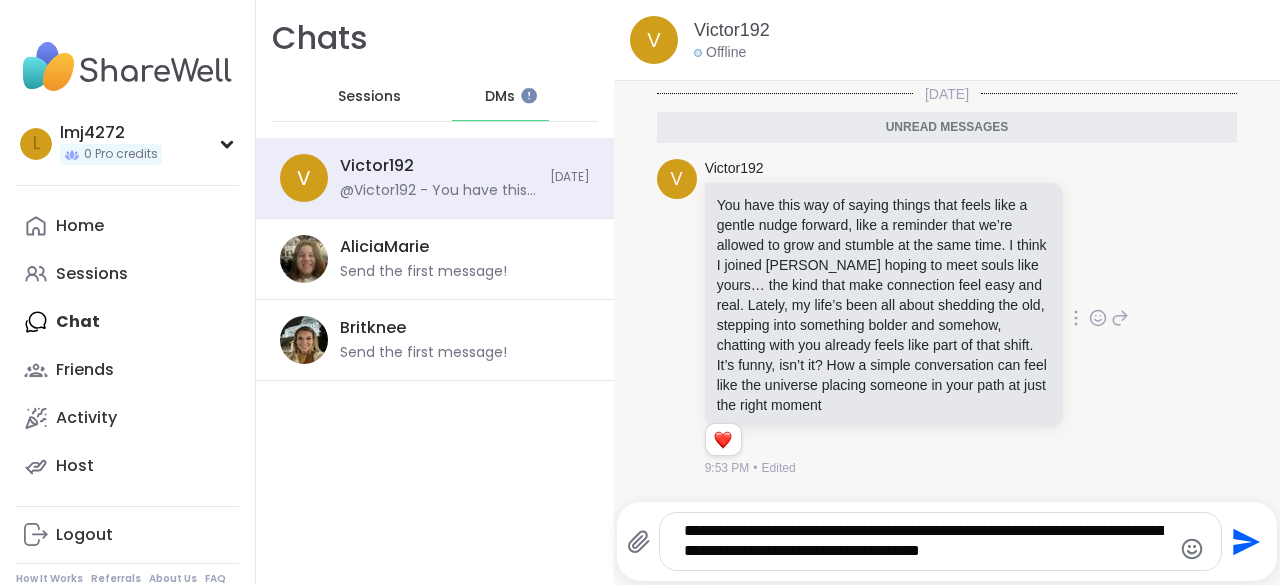 click on "**********" at bounding box center [924, 541] 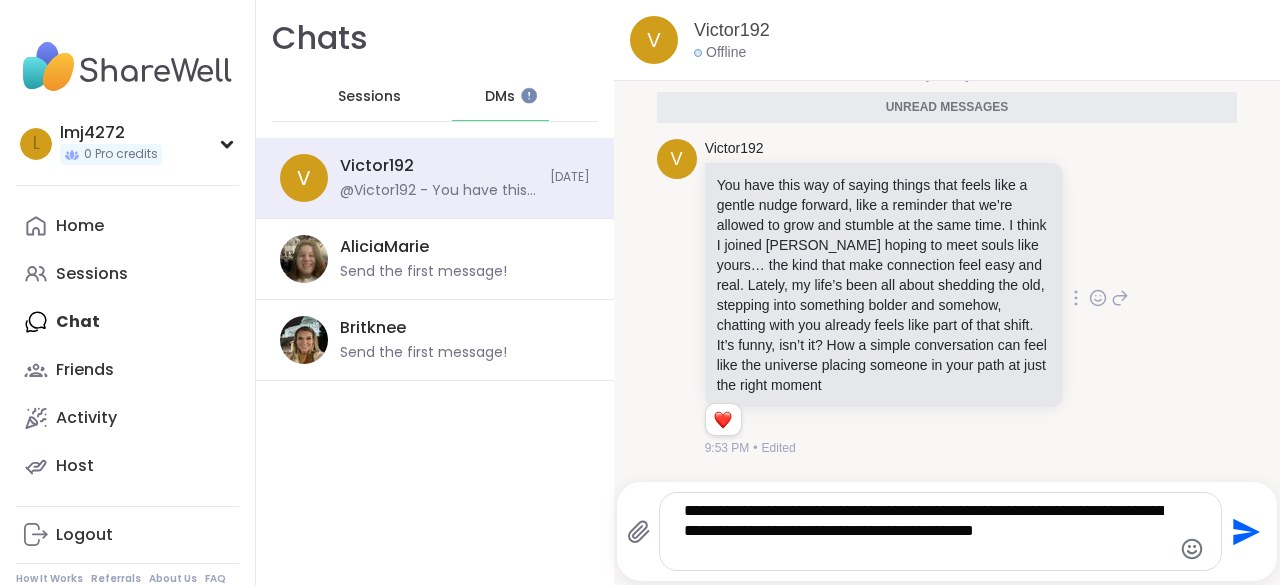 click on "**********" at bounding box center (940, 531) 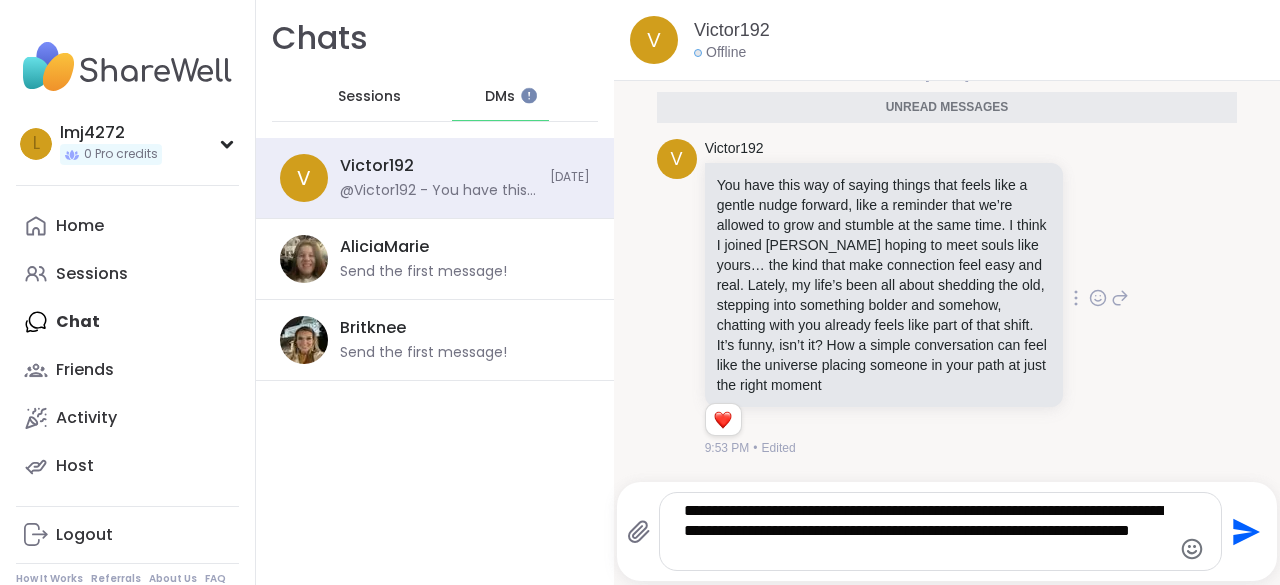 click on "**********" at bounding box center [940, 531] 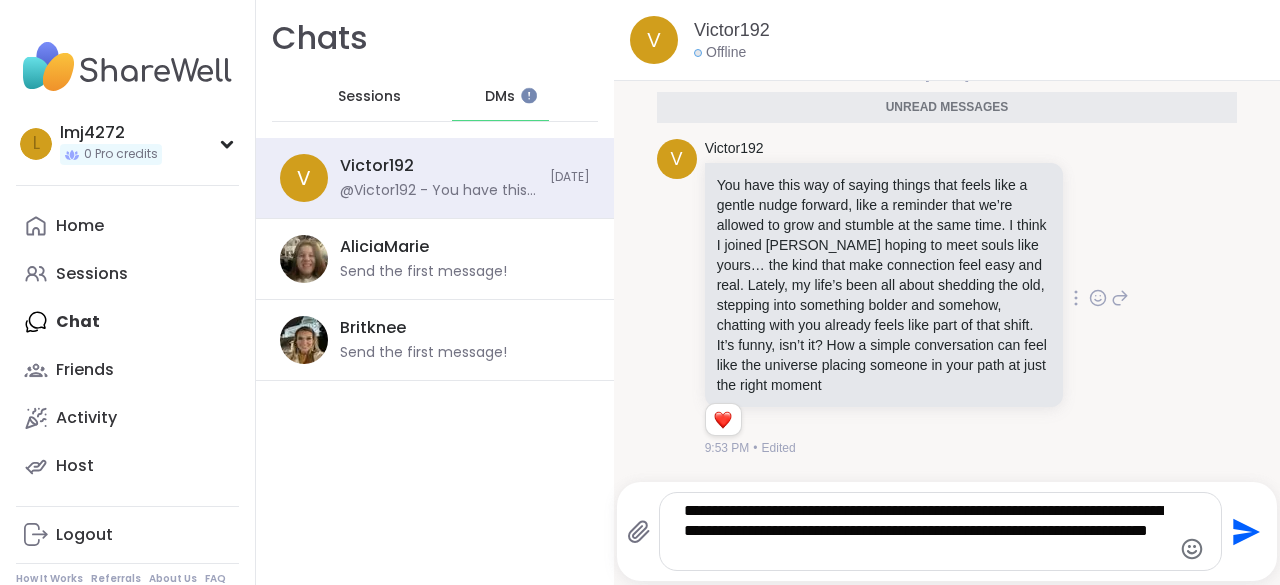 type on "**********" 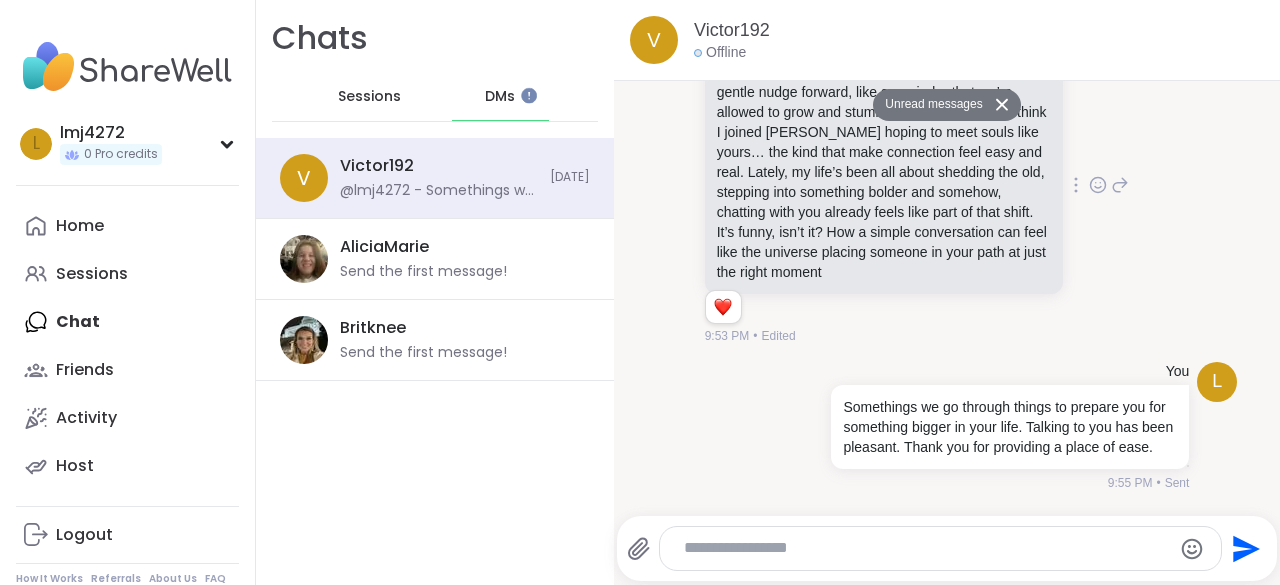 scroll, scrollTop: 6391, scrollLeft: 0, axis: vertical 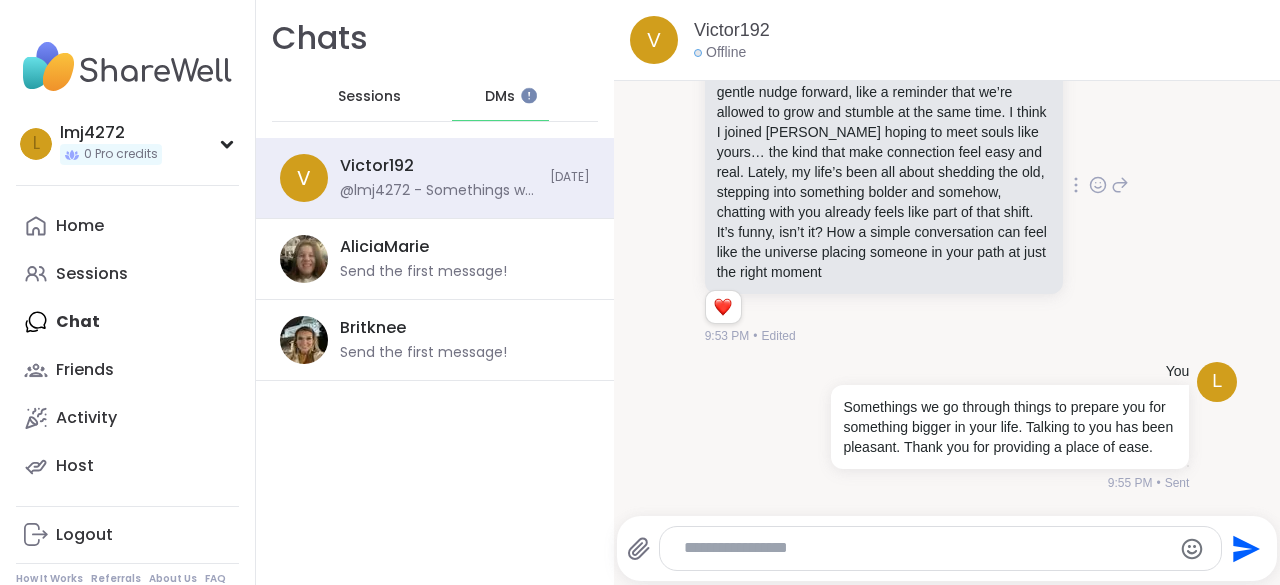 click at bounding box center (924, 548) 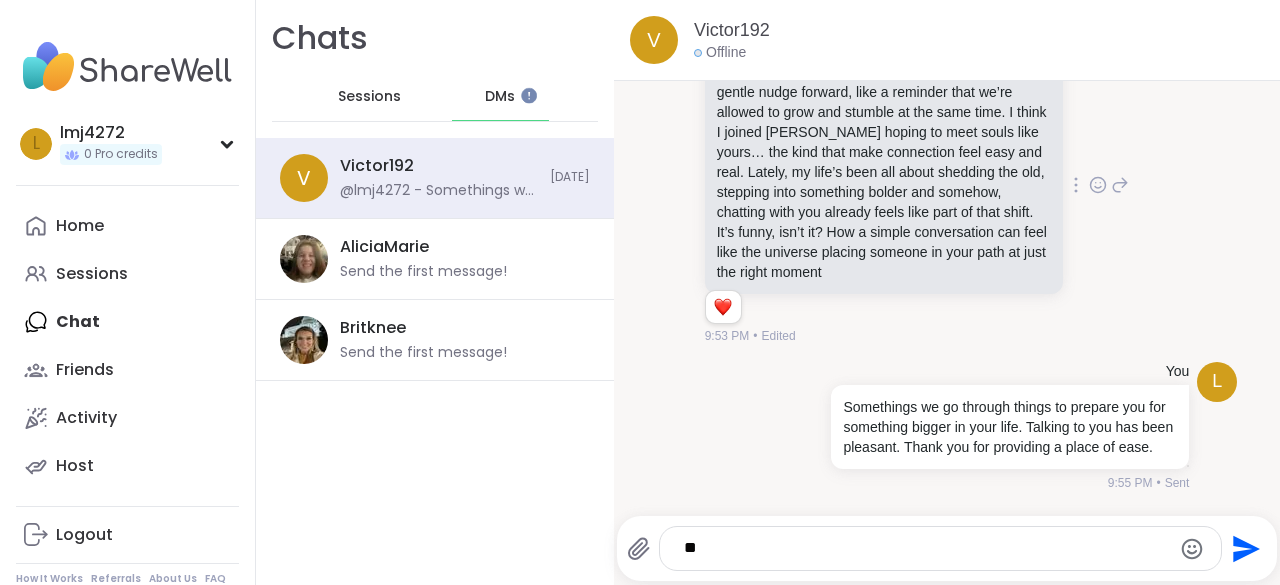 type on "*" 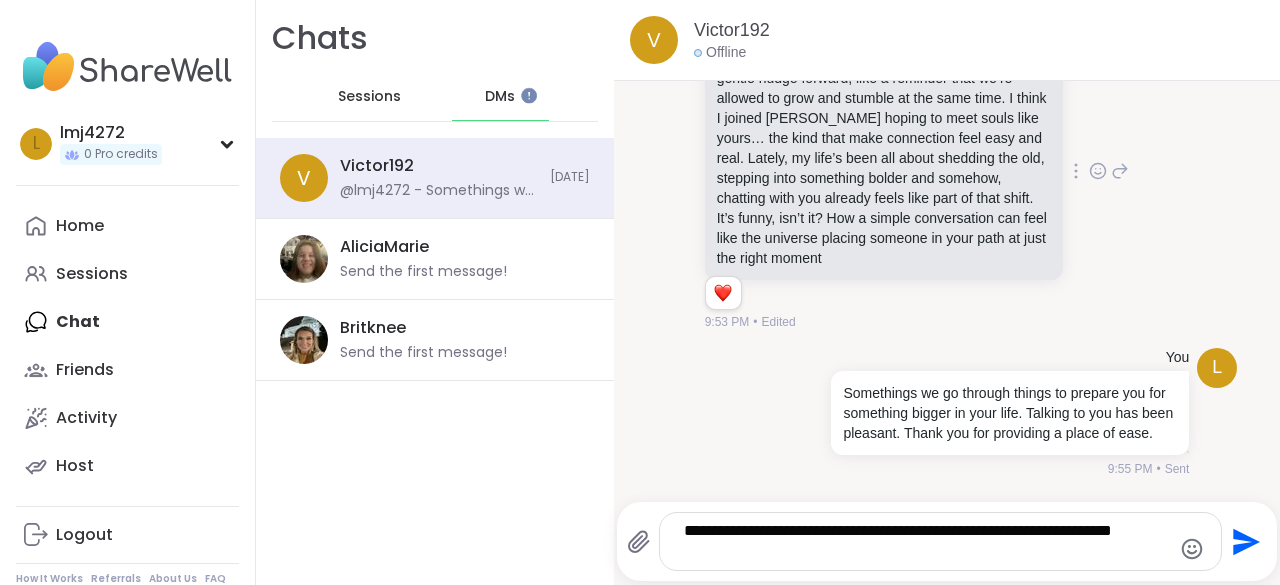 click on "1 1" at bounding box center (886, 297) 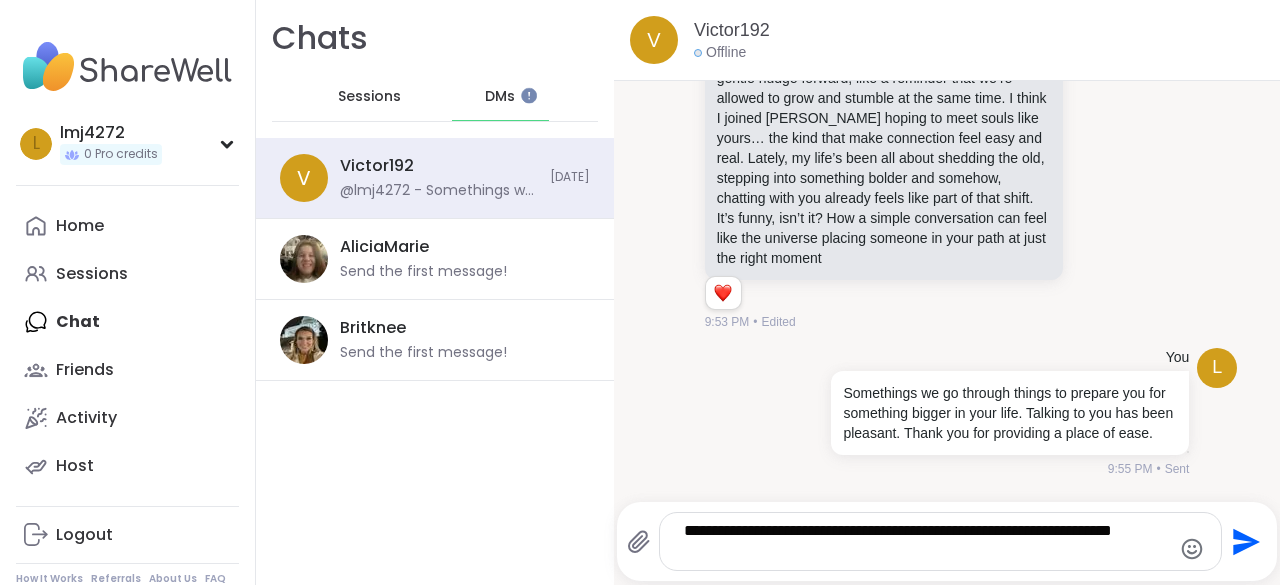 click on "**********" at bounding box center [924, 541] 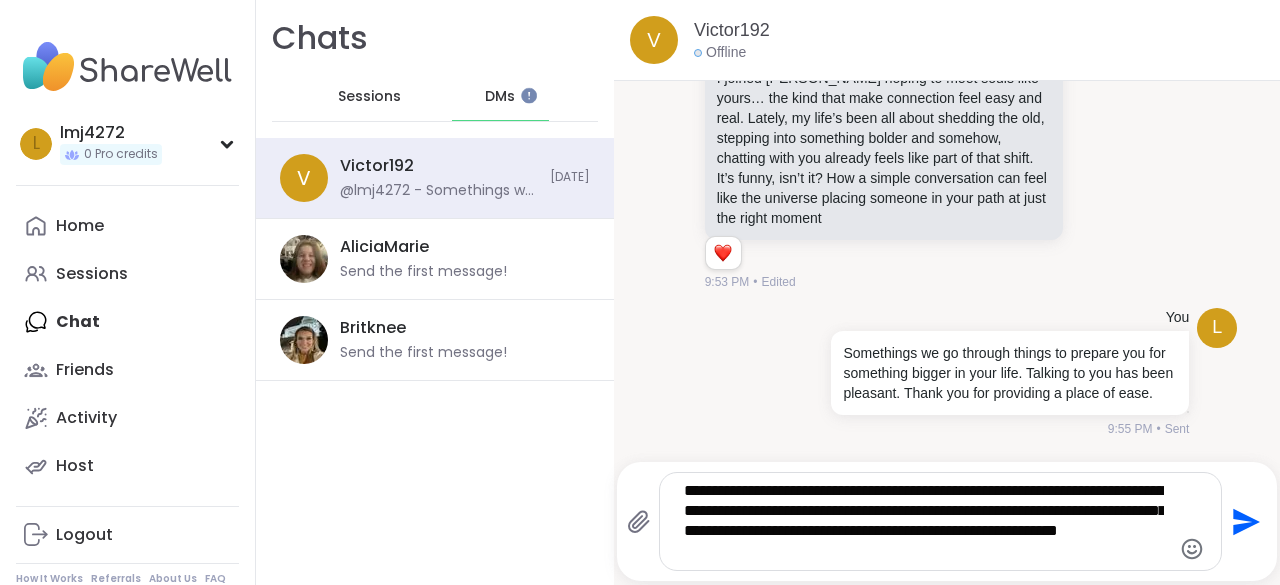 type on "**********" 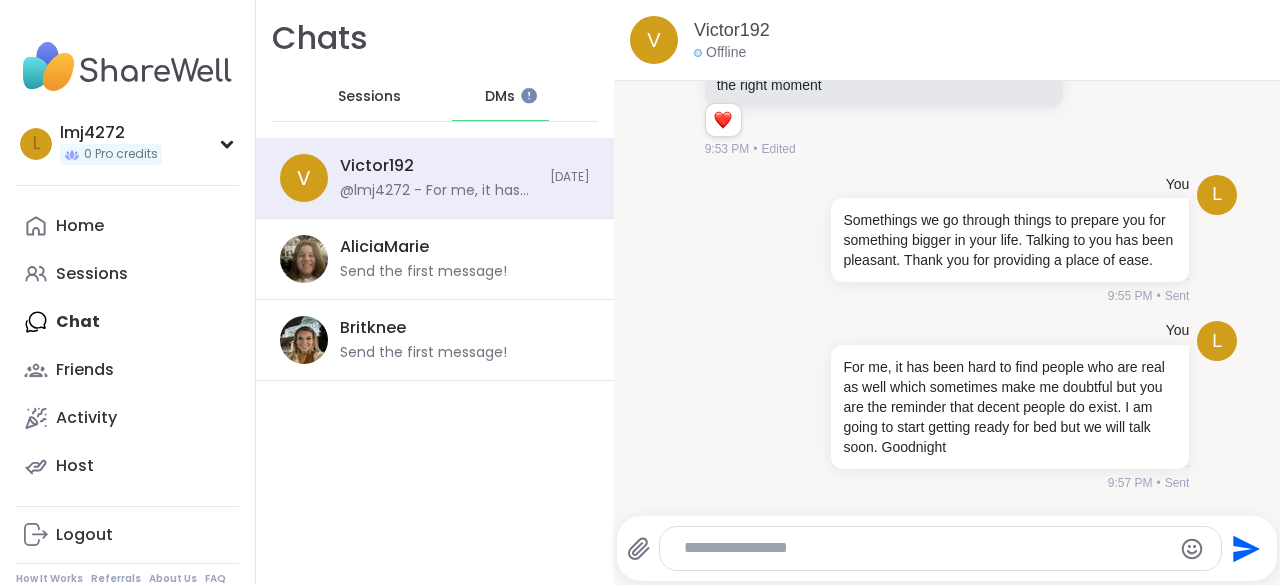 scroll, scrollTop: 6577, scrollLeft: 0, axis: vertical 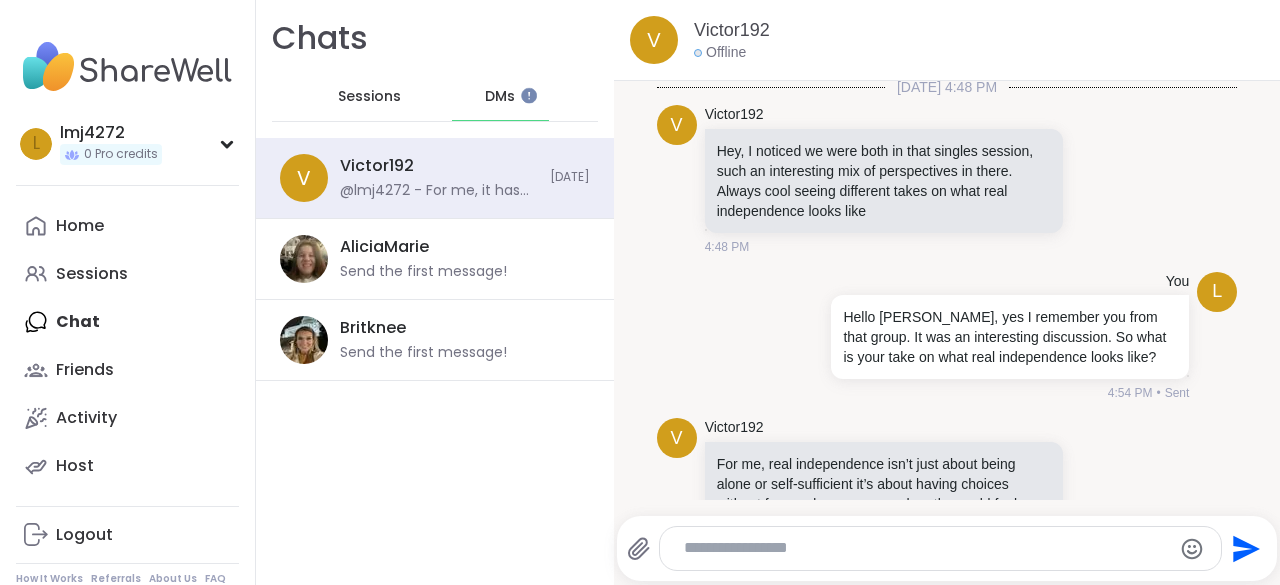 click on "DMs" at bounding box center (500, 97) 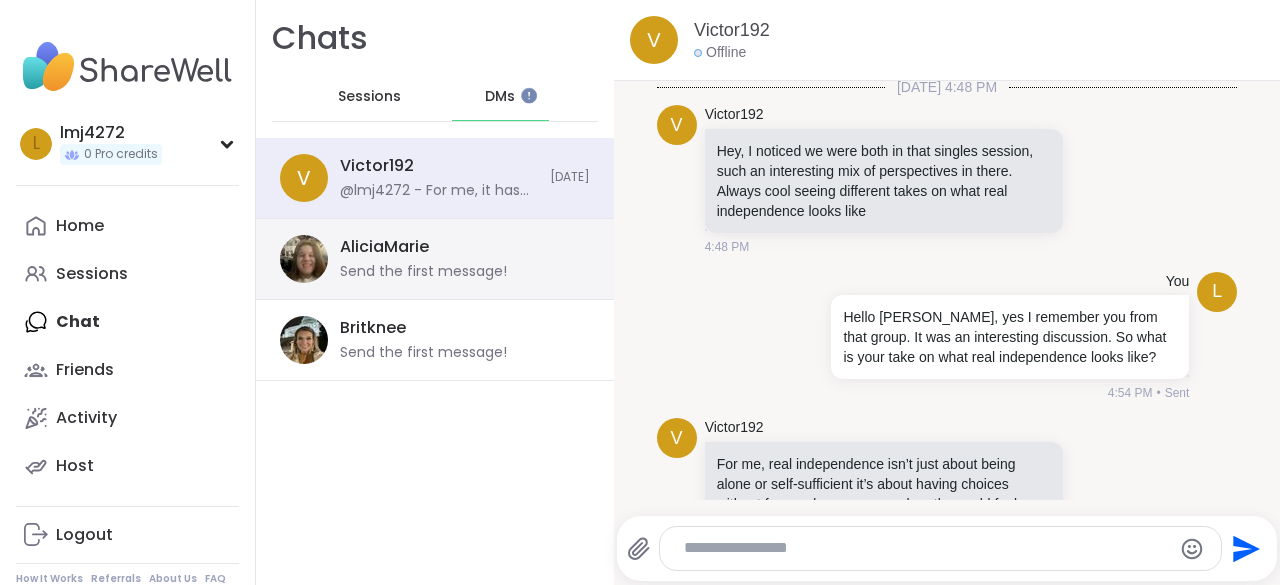 click on "Send the first message!" at bounding box center [423, 272] 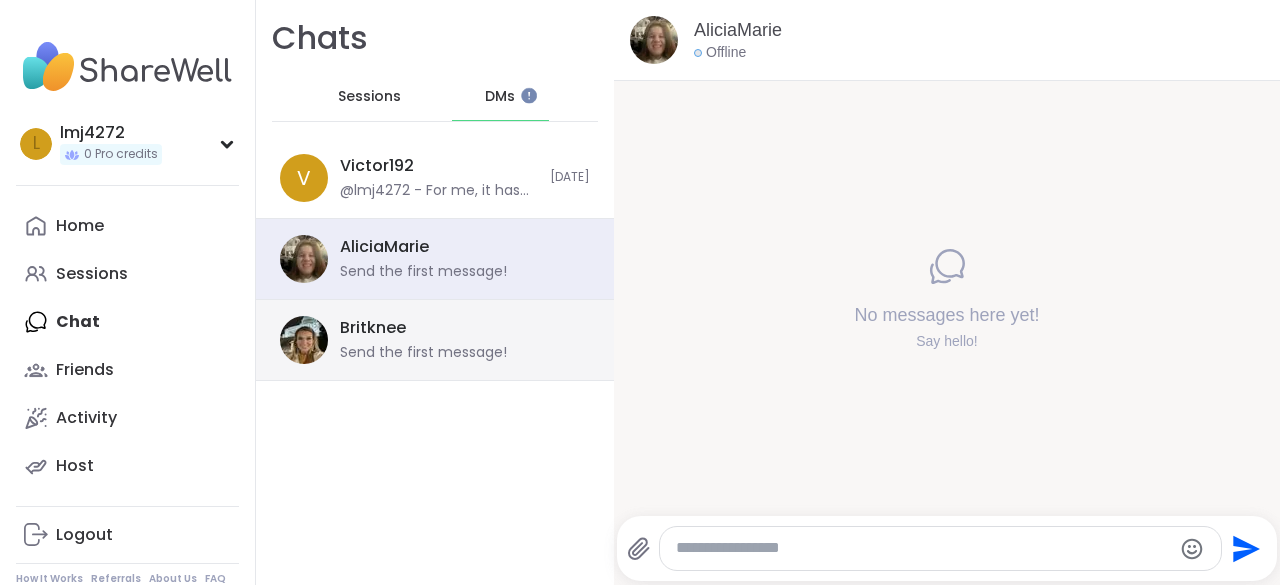 click on "Britknee" at bounding box center [373, 328] 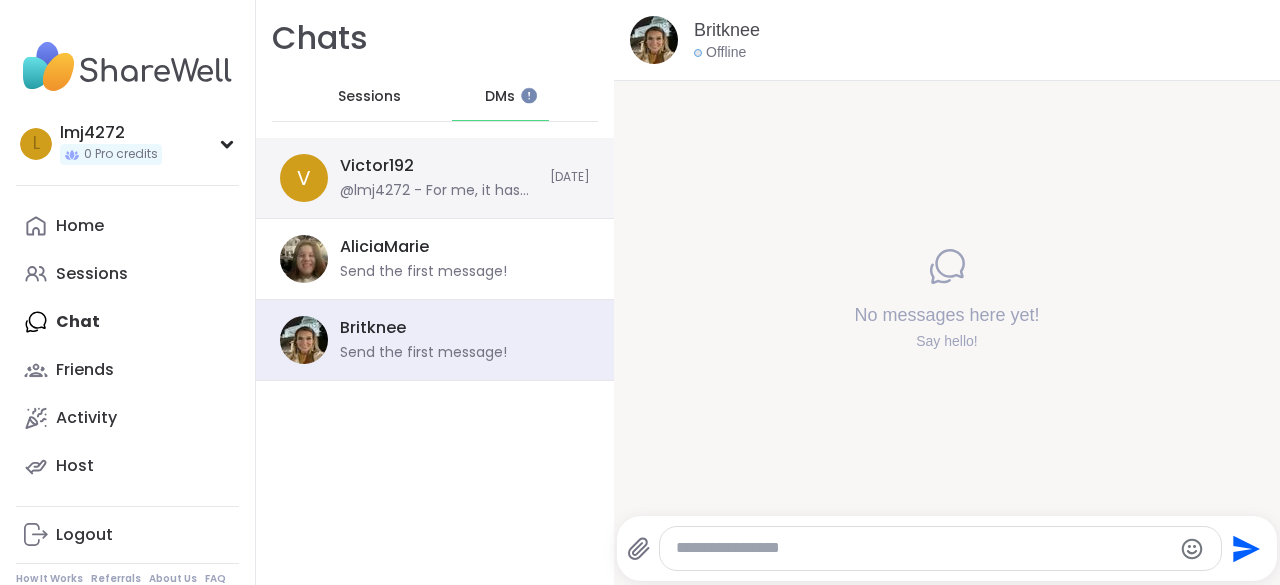 click on "@lmj4272 - For me, it has been hard to find people who are real as well which sometimes make me doubtful but you are the reminder that decent people do exist. I am going to start getting ready for bed but we will talk soon. Goodnight" at bounding box center (439, 191) 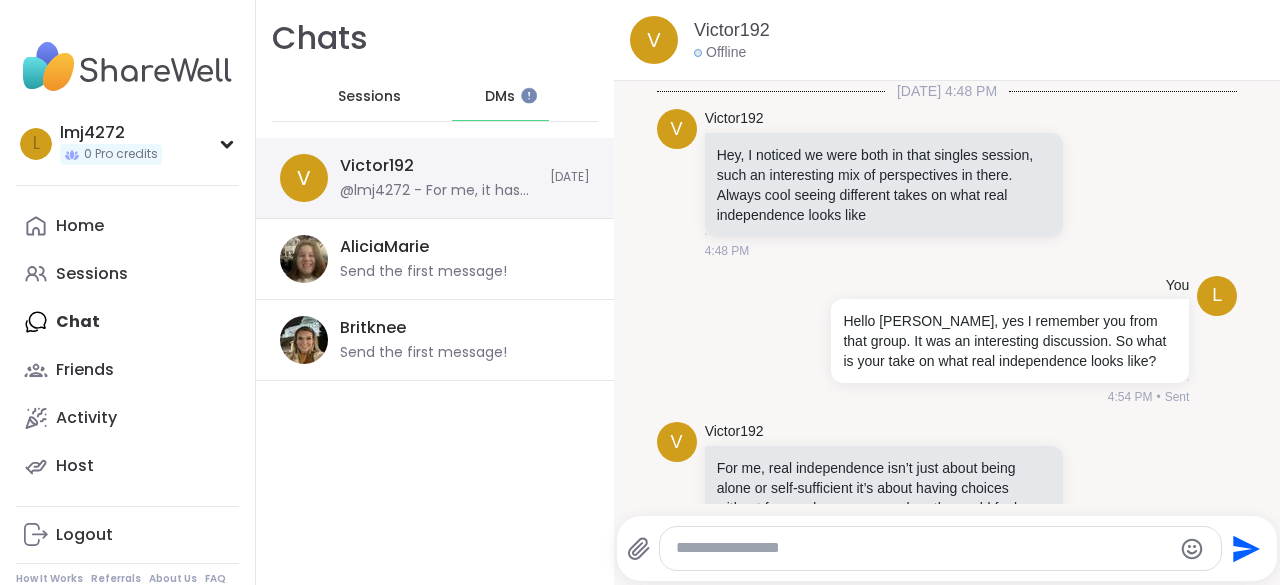 scroll, scrollTop: 6557, scrollLeft: 0, axis: vertical 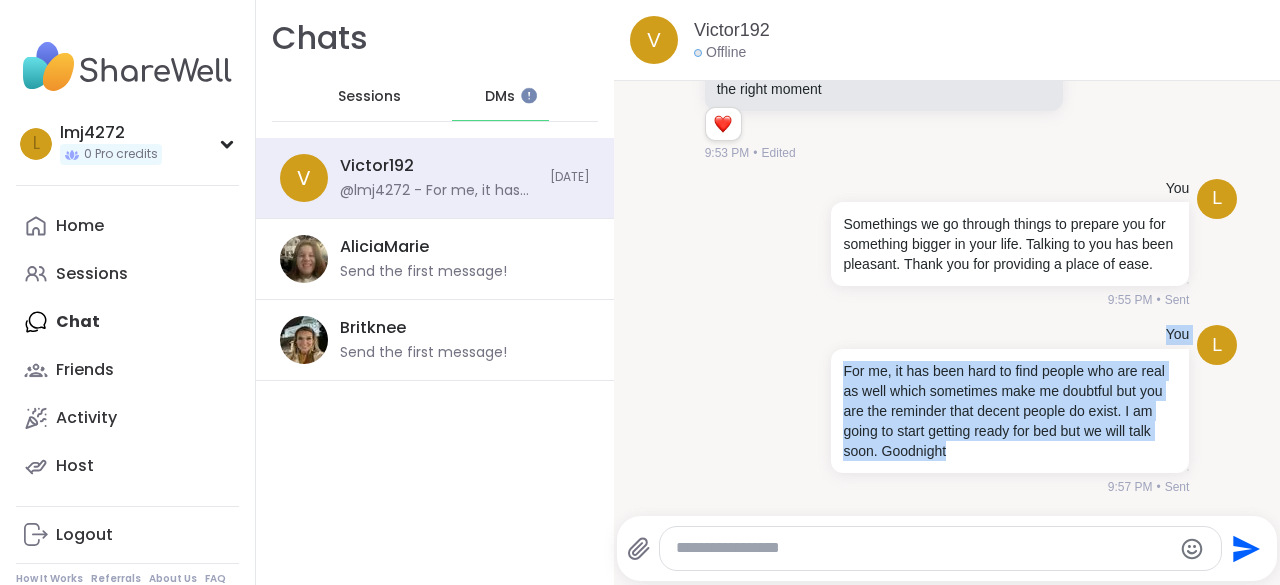drag, startPoint x: 1230, startPoint y: 463, endPoint x: 1212, endPoint y: 383, distance: 82 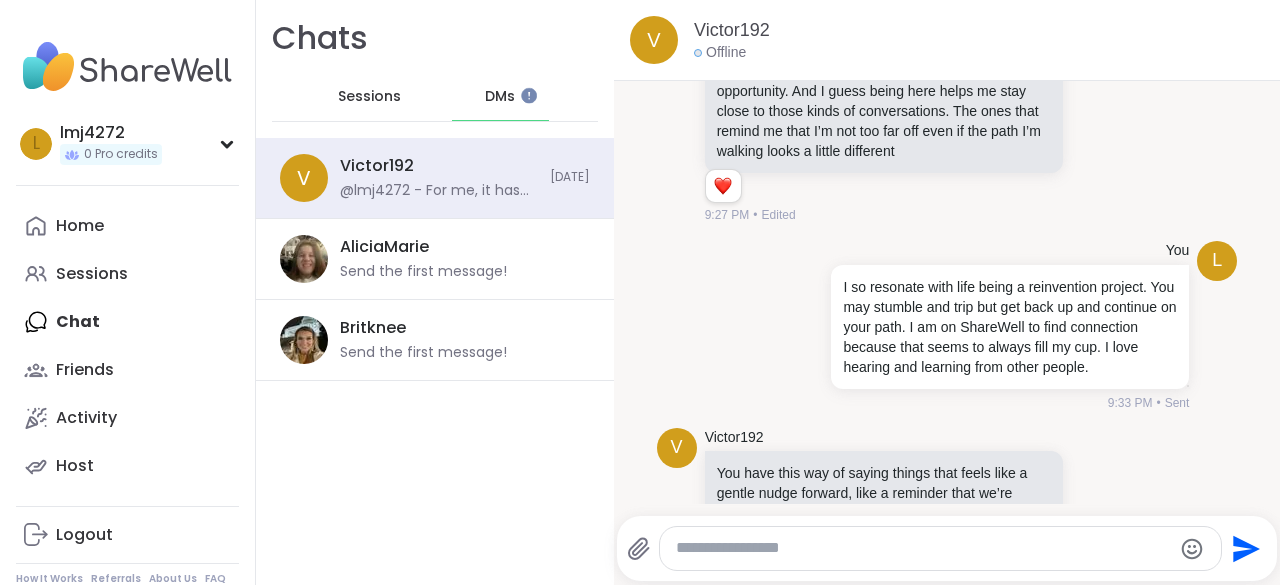 scroll, scrollTop: 5430, scrollLeft: 0, axis: vertical 